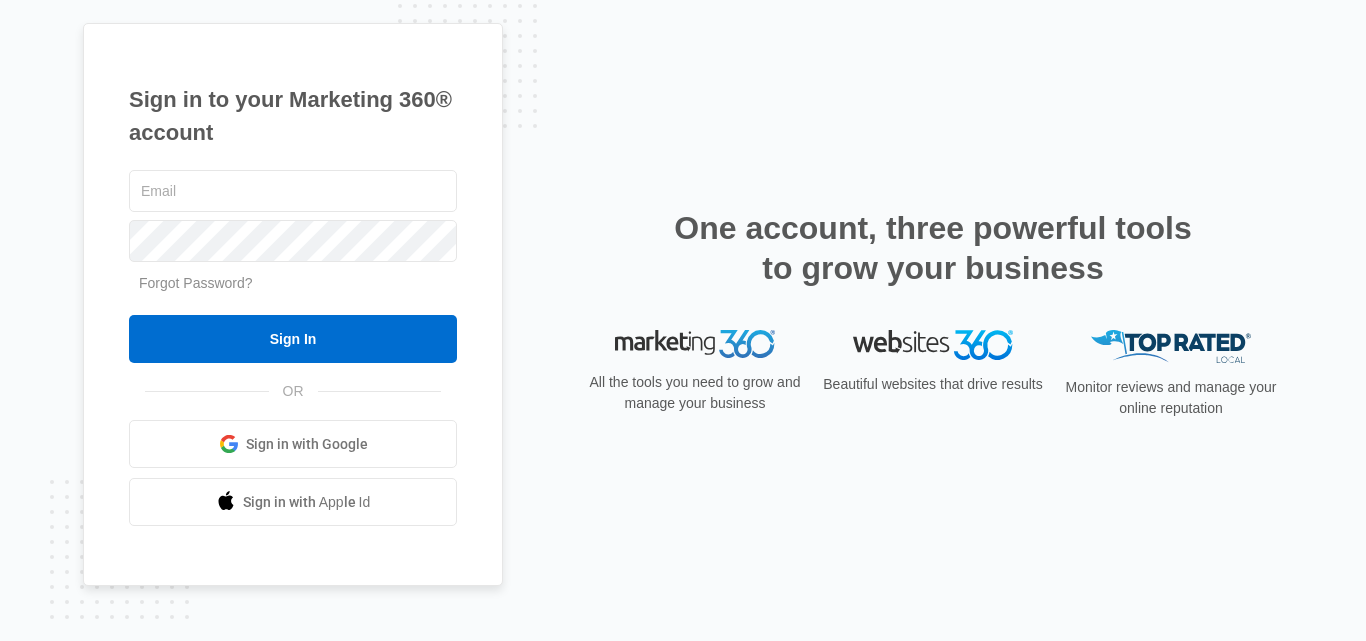 scroll, scrollTop: 0, scrollLeft: 0, axis: both 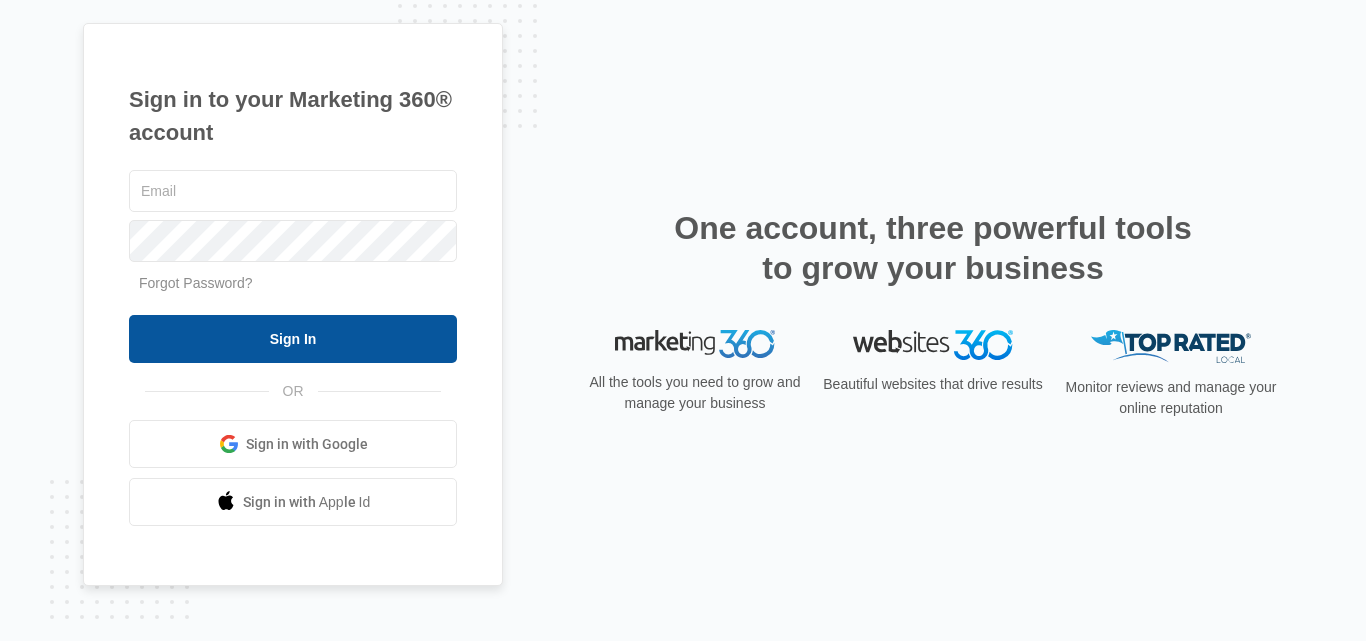 type on "[EMAIL]" 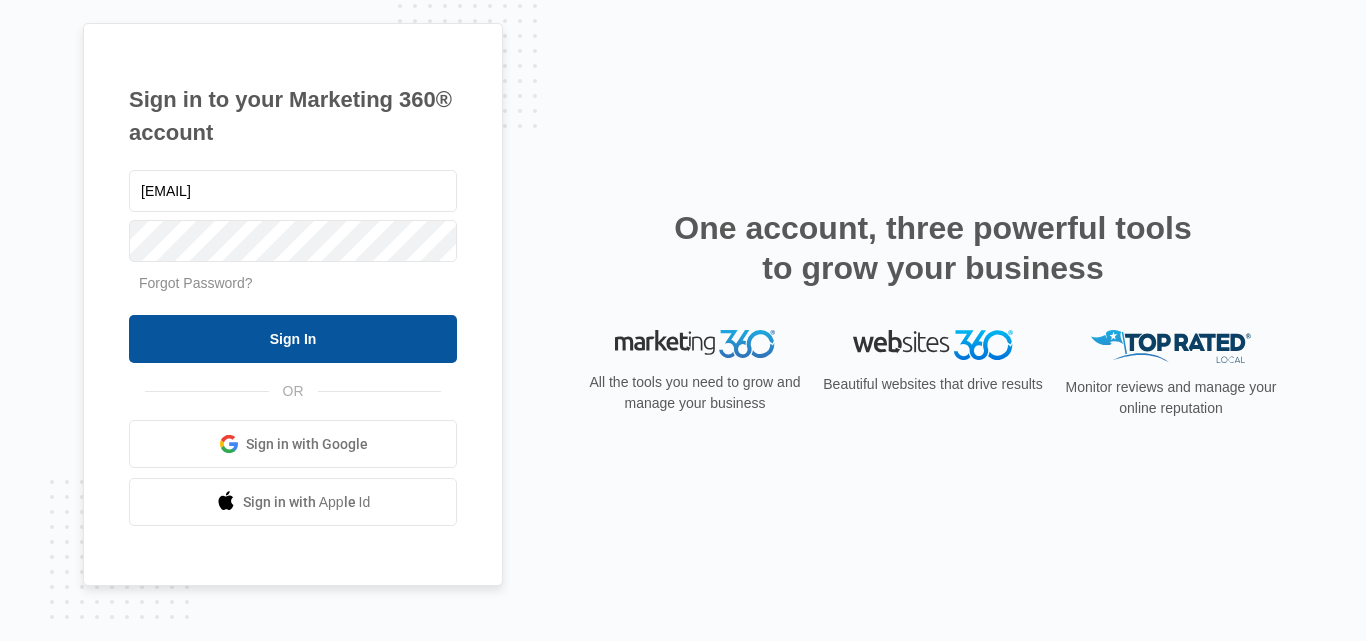 click on "Sign In" at bounding box center (293, 339) 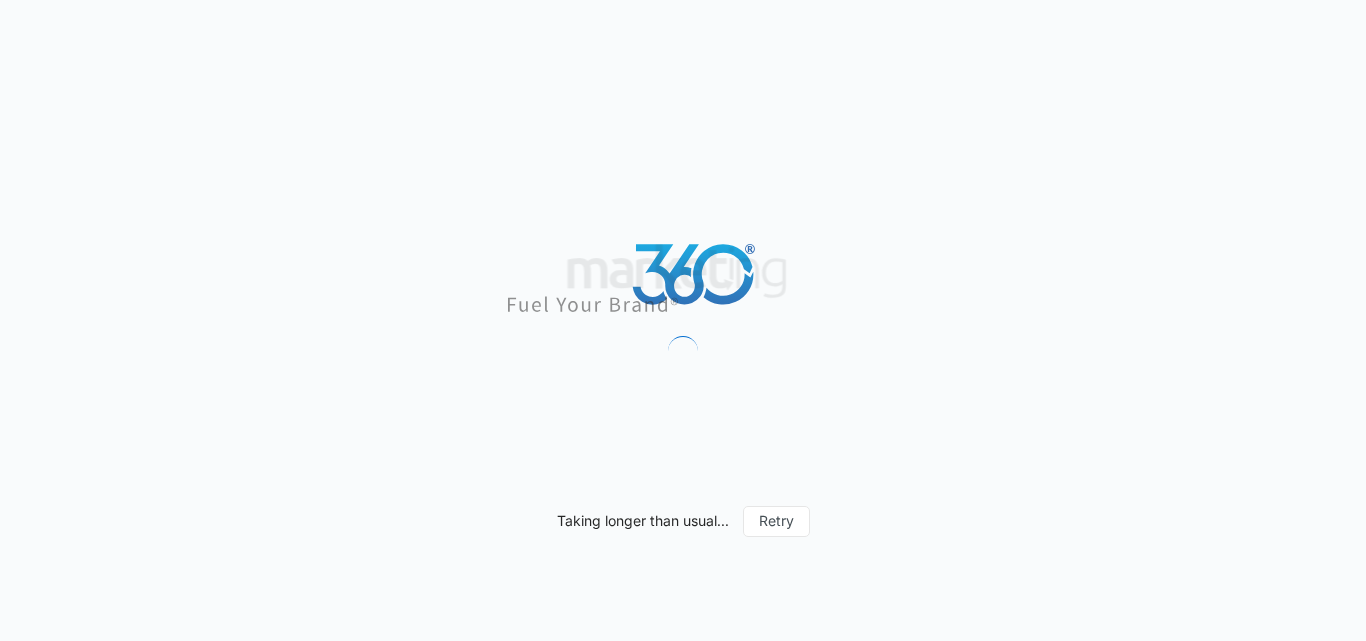 scroll, scrollTop: 0, scrollLeft: 0, axis: both 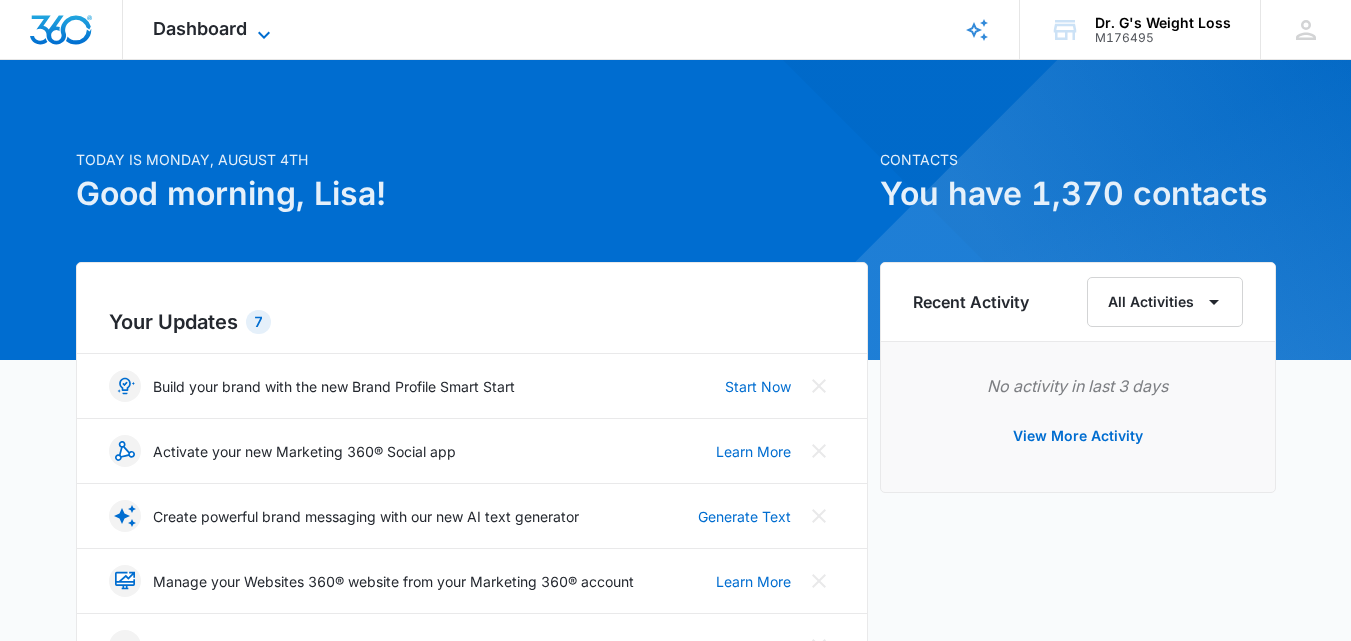 click on "Dashboard" at bounding box center (200, 28) 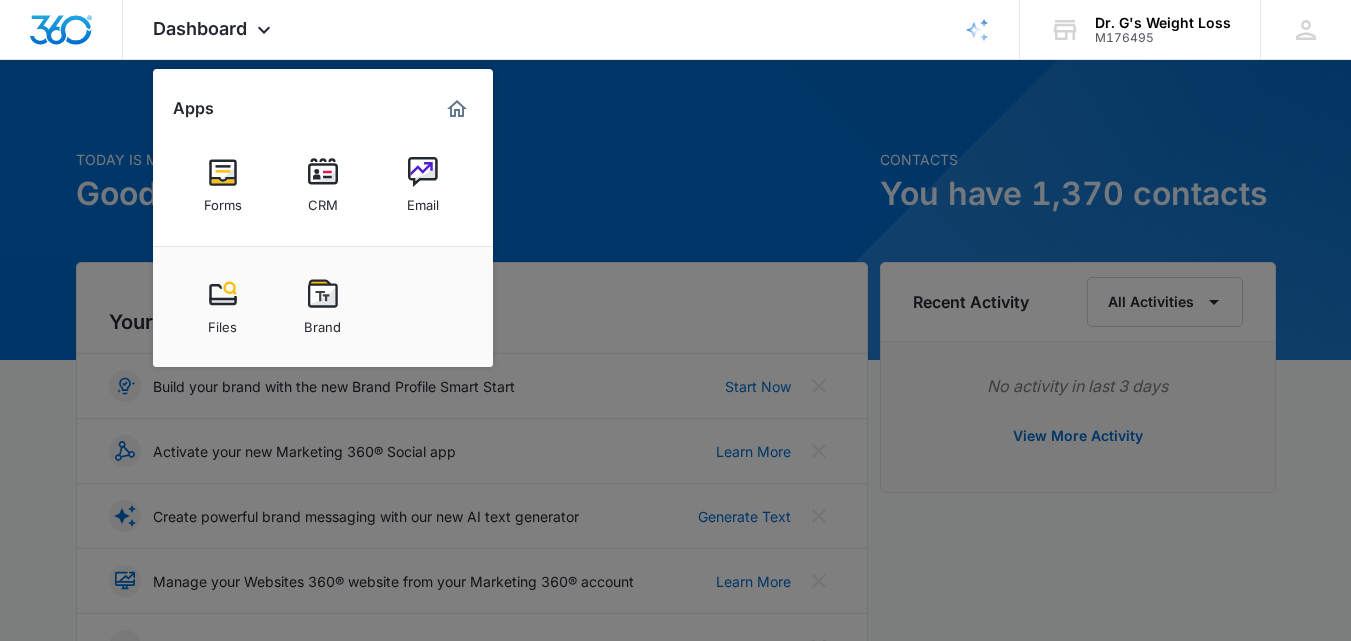 click at bounding box center [323, 172] 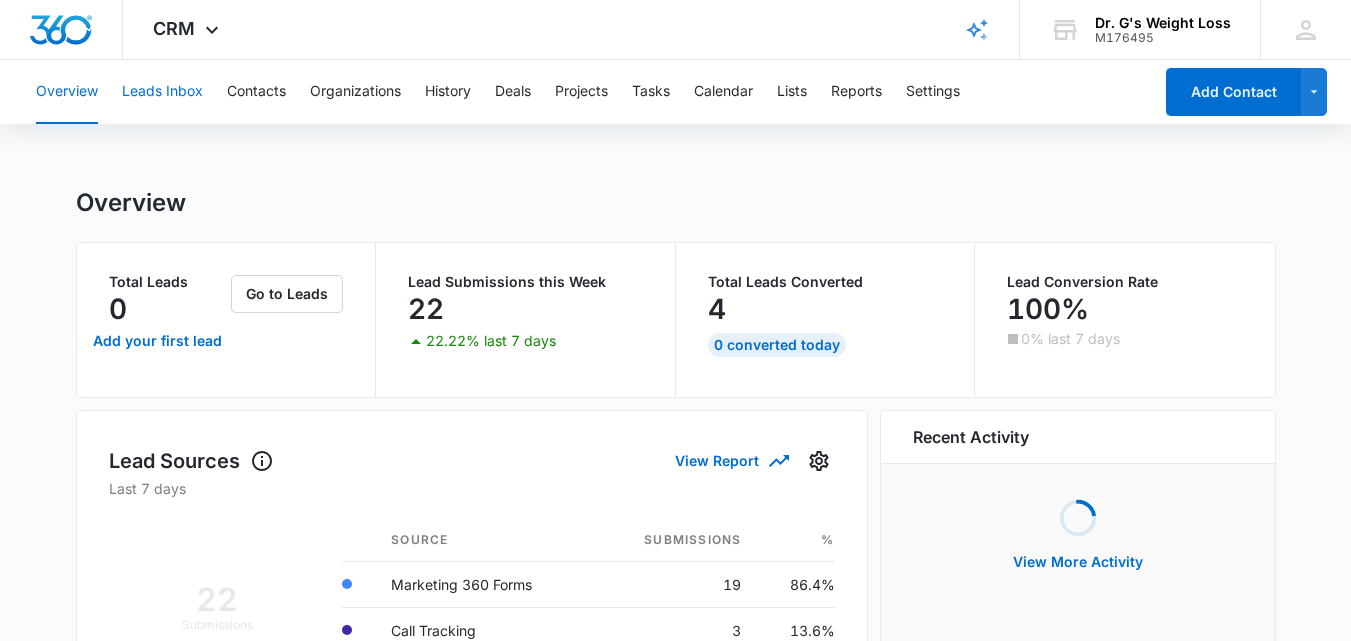 click on "Leads Inbox" at bounding box center (162, 92) 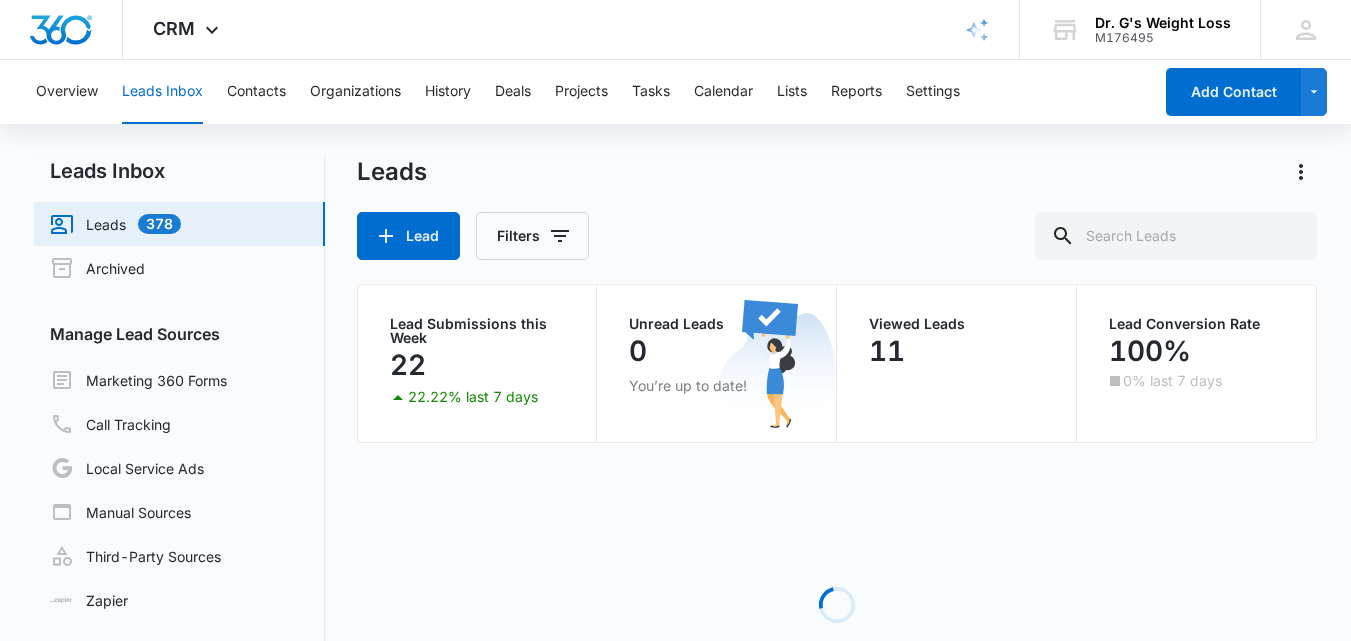 scroll, scrollTop: 0, scrollLeft: 0, axis: both 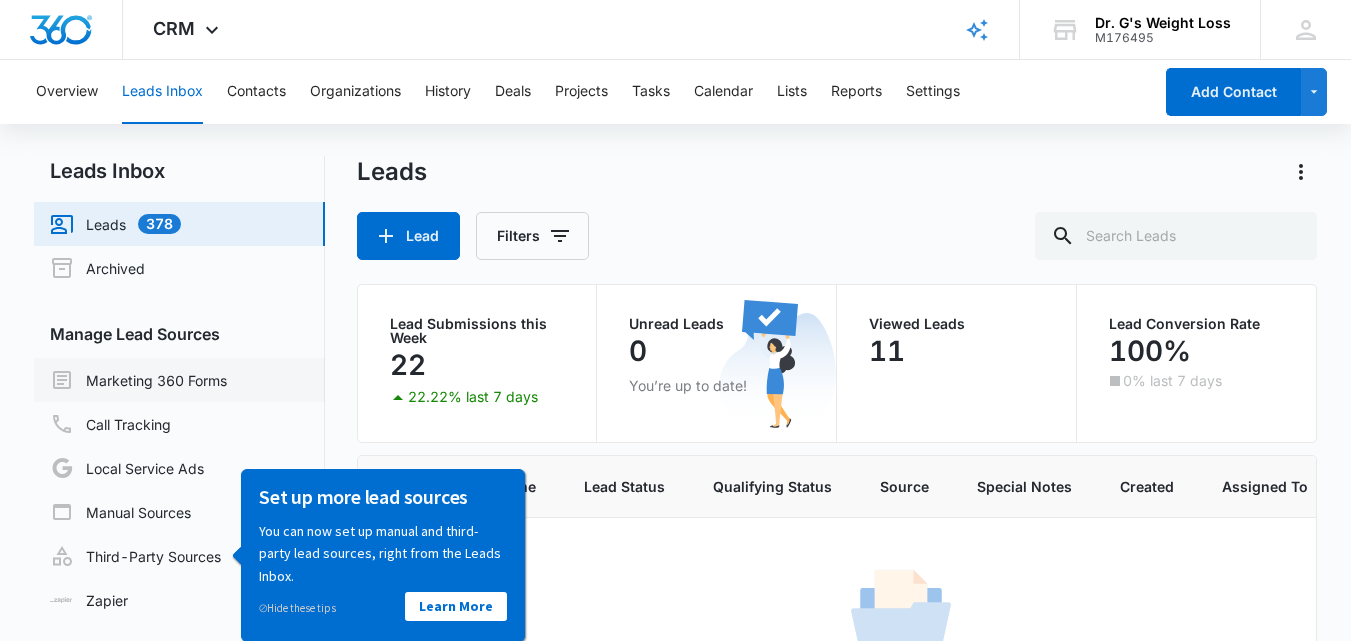 click on "Marketing 360 Forms" at bounding box center (138, 380) 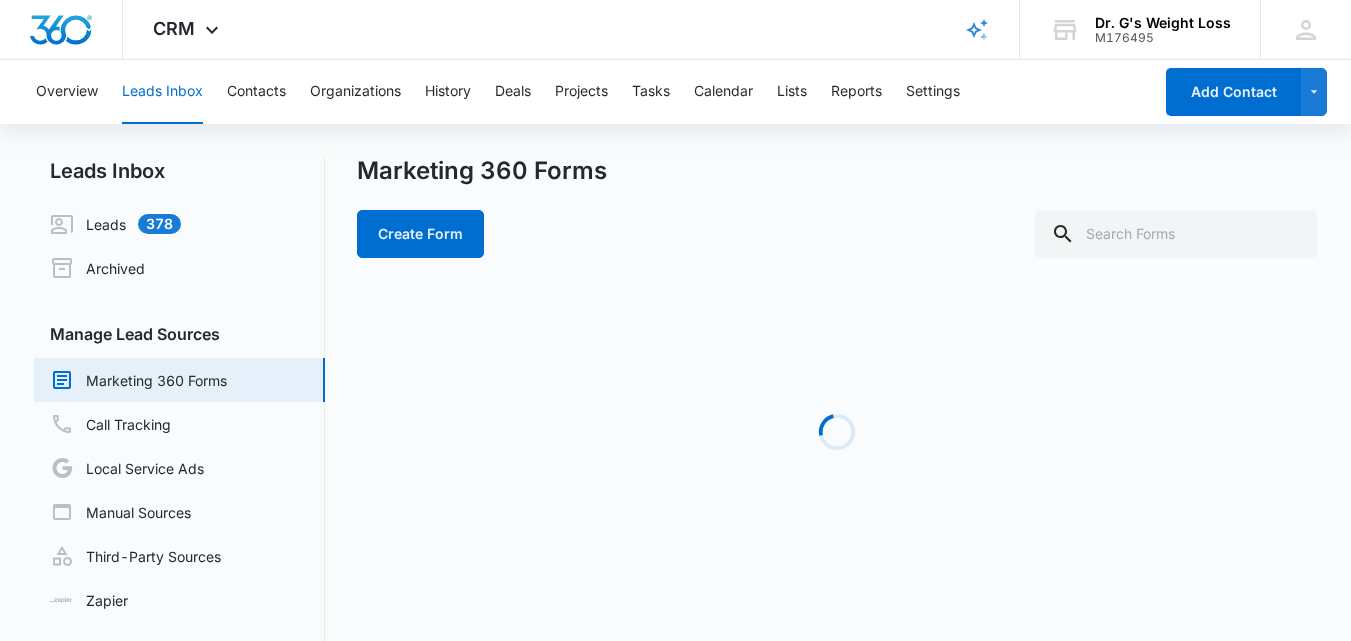 click on "Marketing 360 Forms" at bounding box center (138, 380) 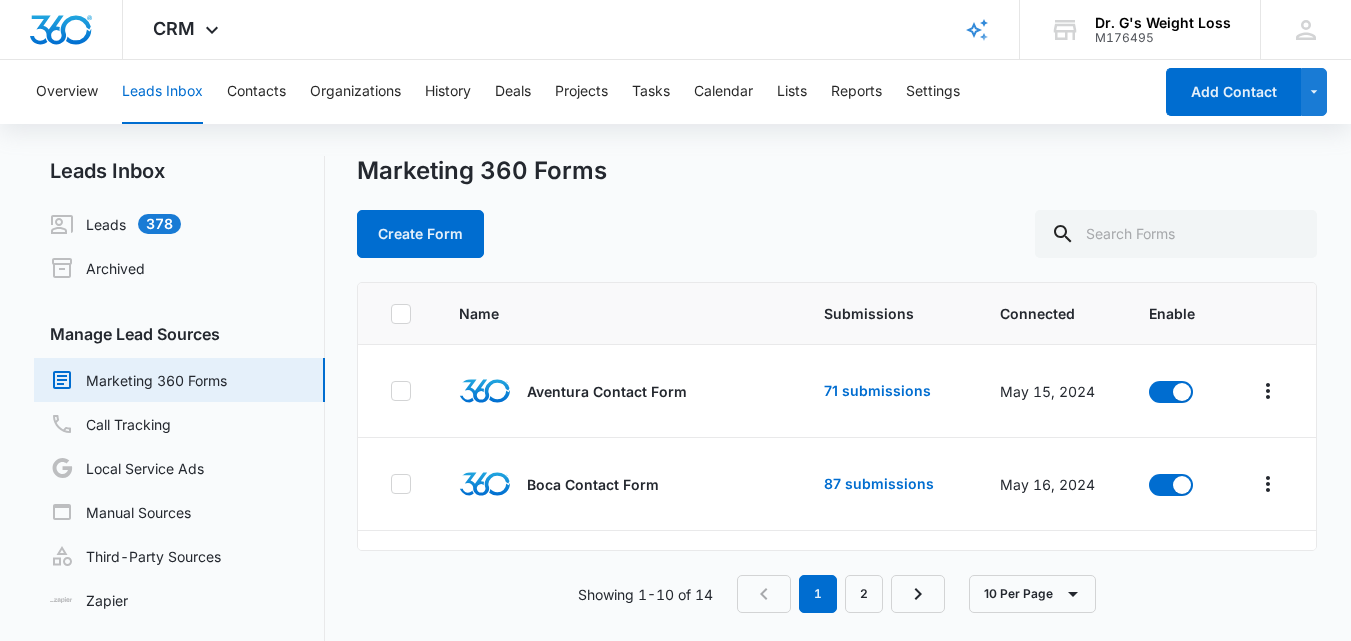 click on "Marketing 360 Forms" at bounding box center (138, 380) 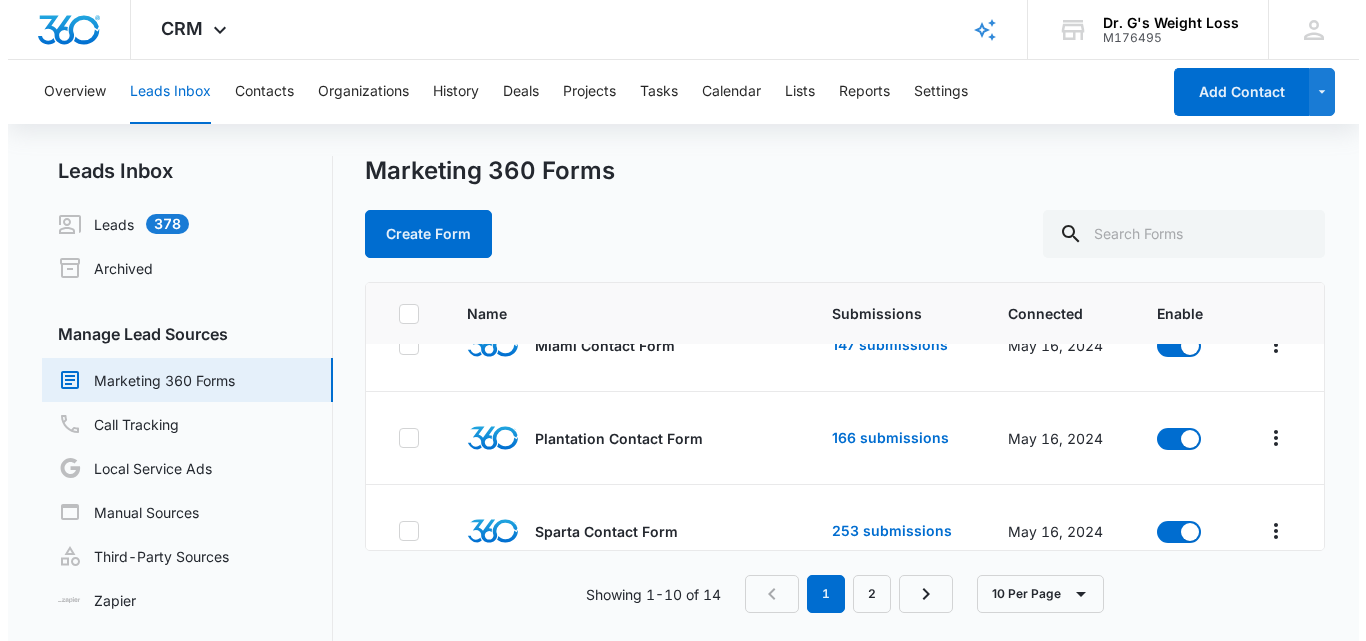 scroll, scrollTop: 724, scrollLeft: 0, axis: vertical 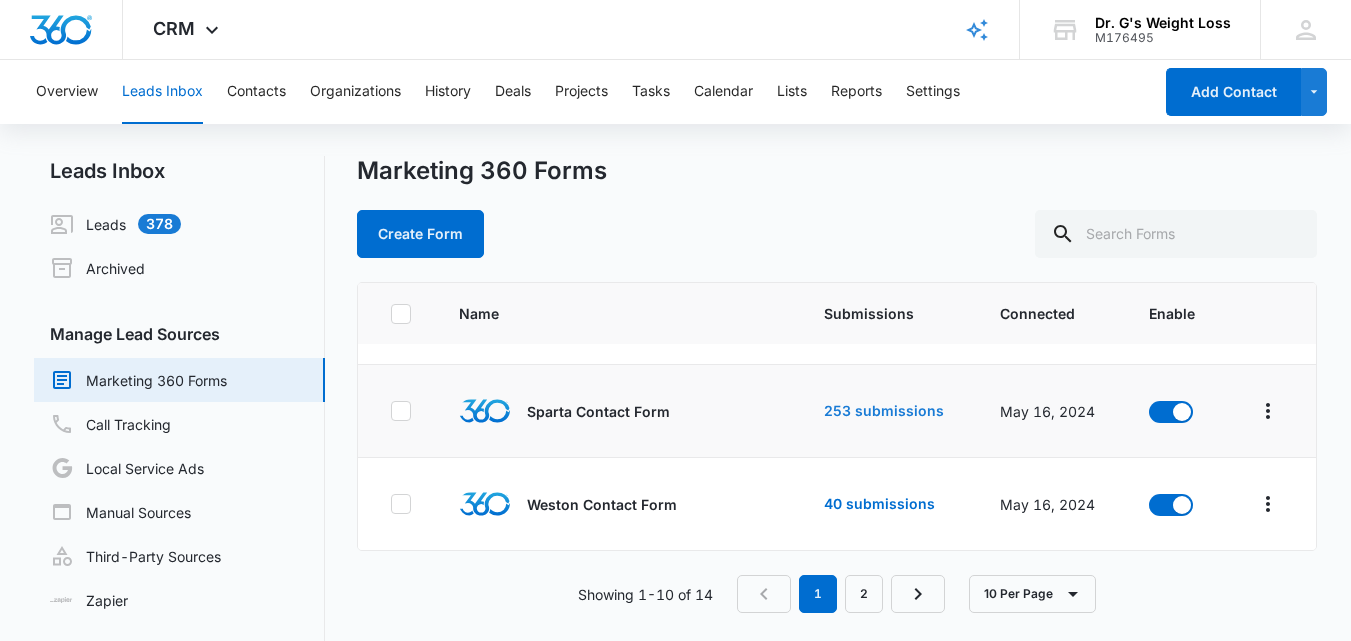 click on "253 submissions" at bounding box center (884, 411) 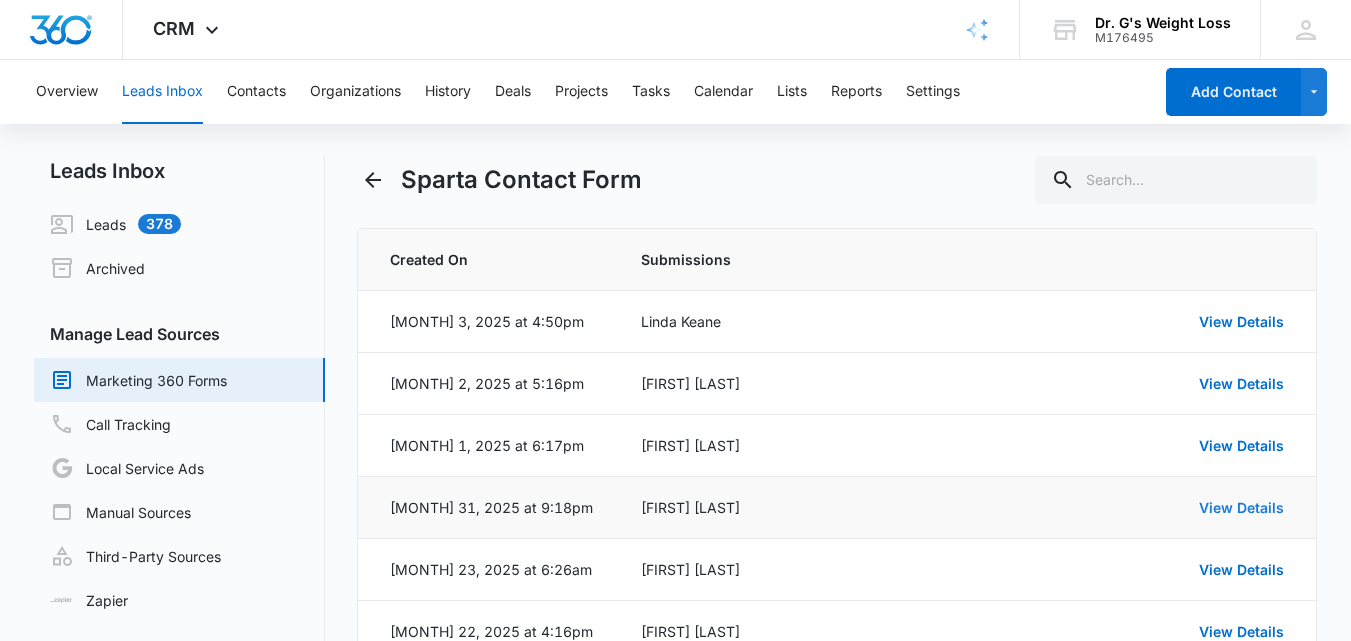 click on "View Details" at bounding box center [1241, 507] 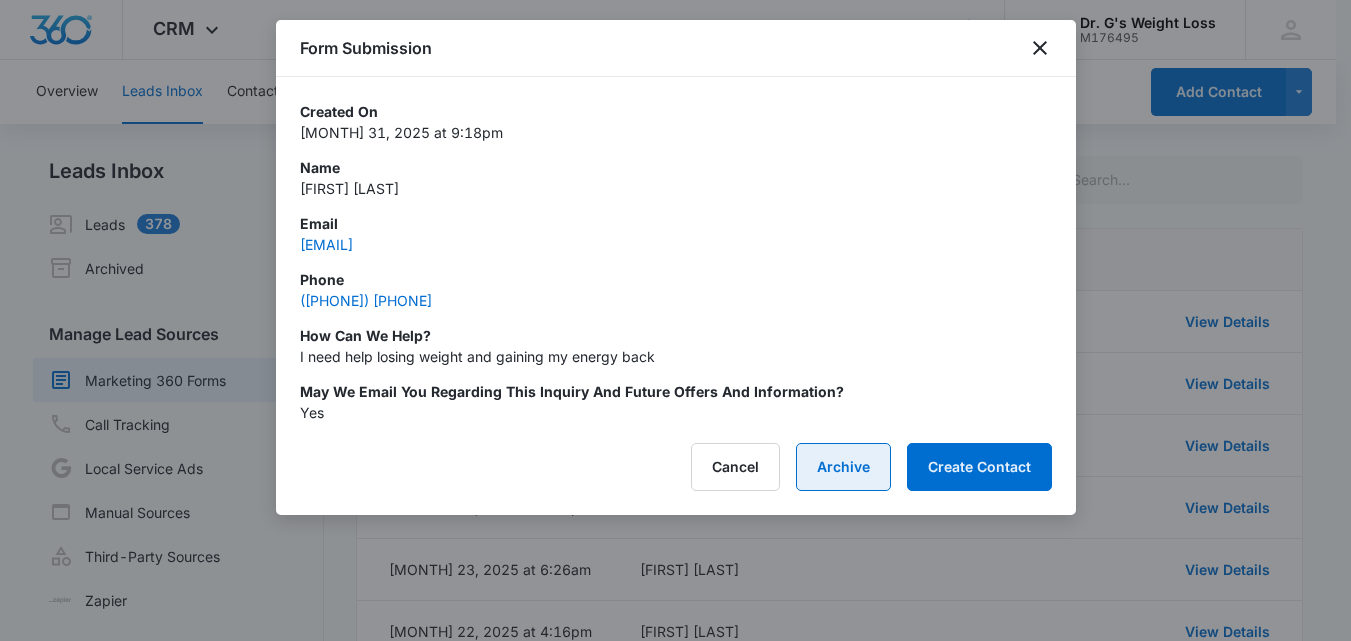 click on "Archive" at bounding box center (843, 467) 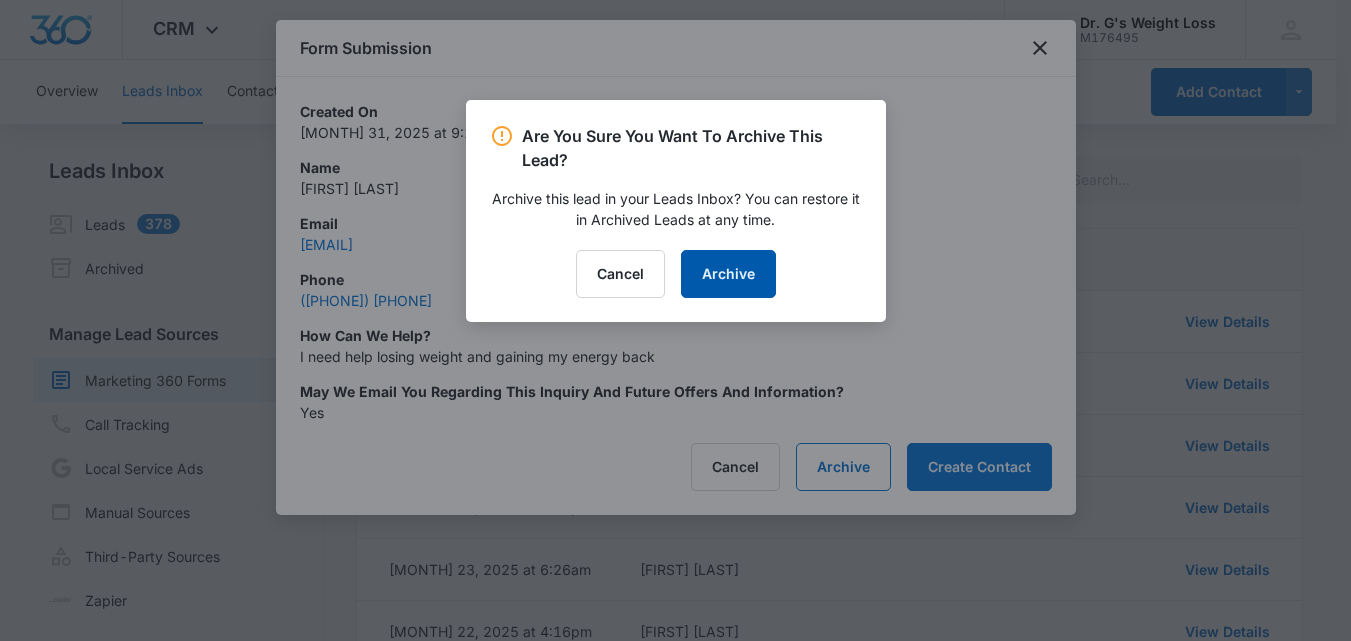 click on "Archive" at bounding box center (728, 274) 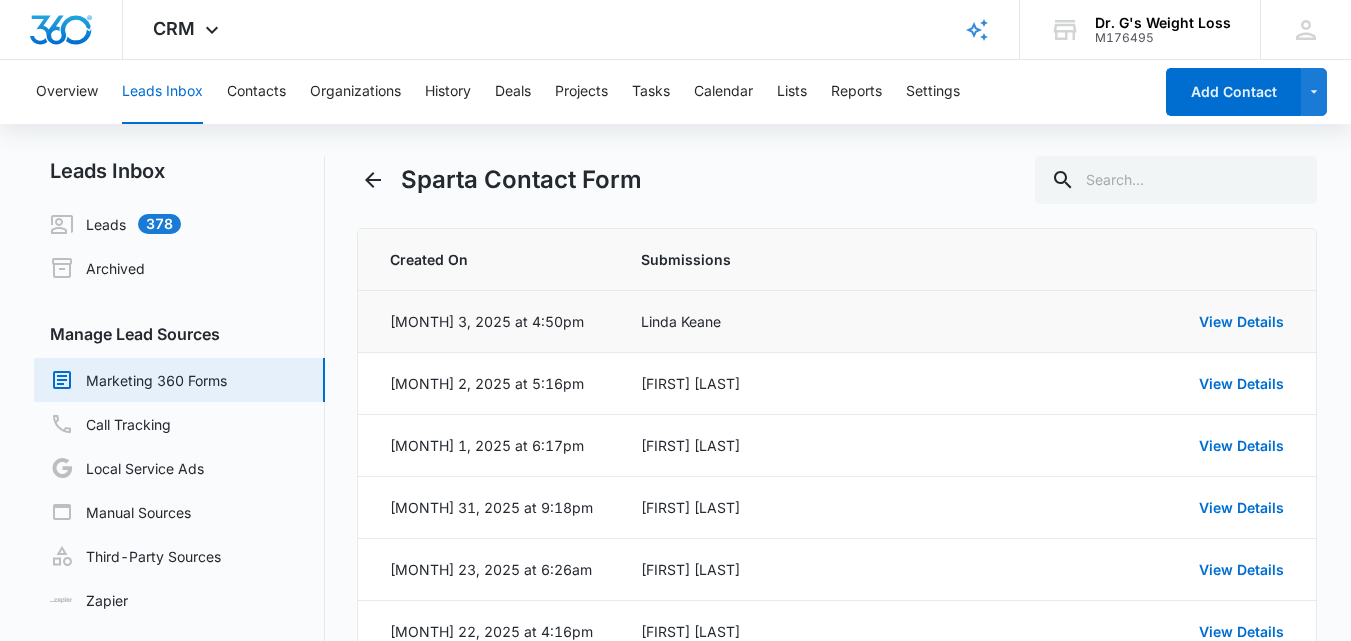 click on "View Details" at bounding box center [1141, 321] 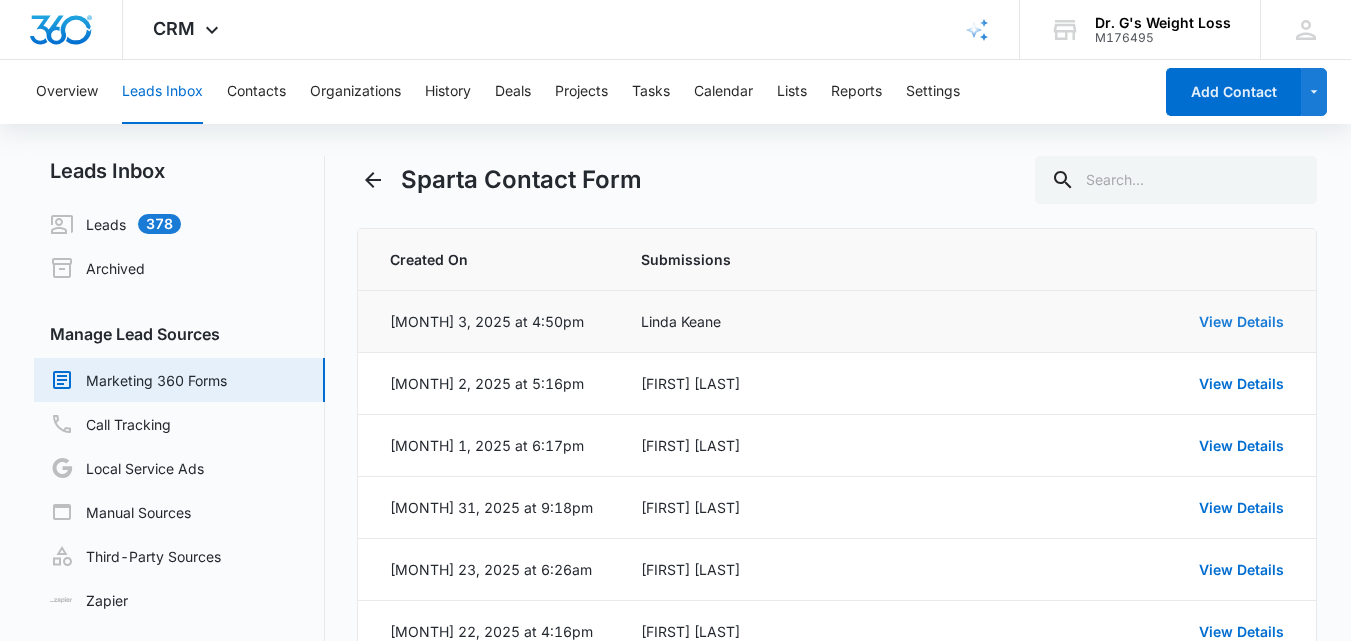 click on "View Details" at bounding box center [1241, 321] 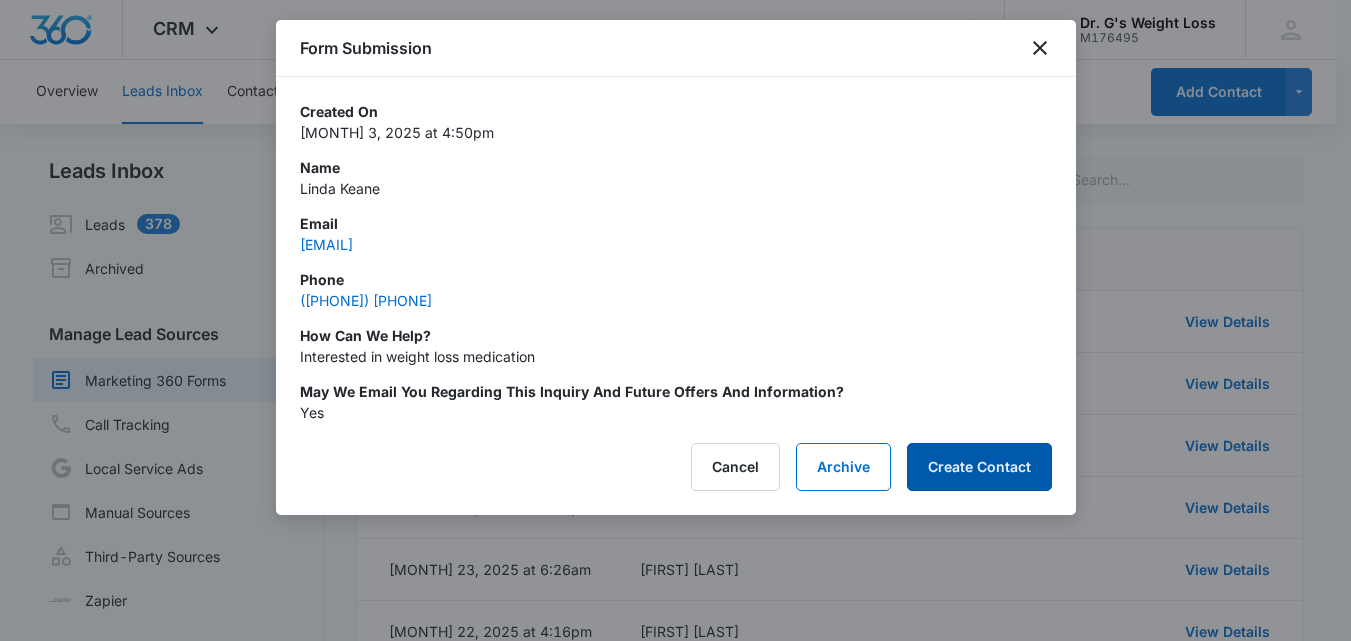 click on "Create Contact" at bounding box center (979, 467) 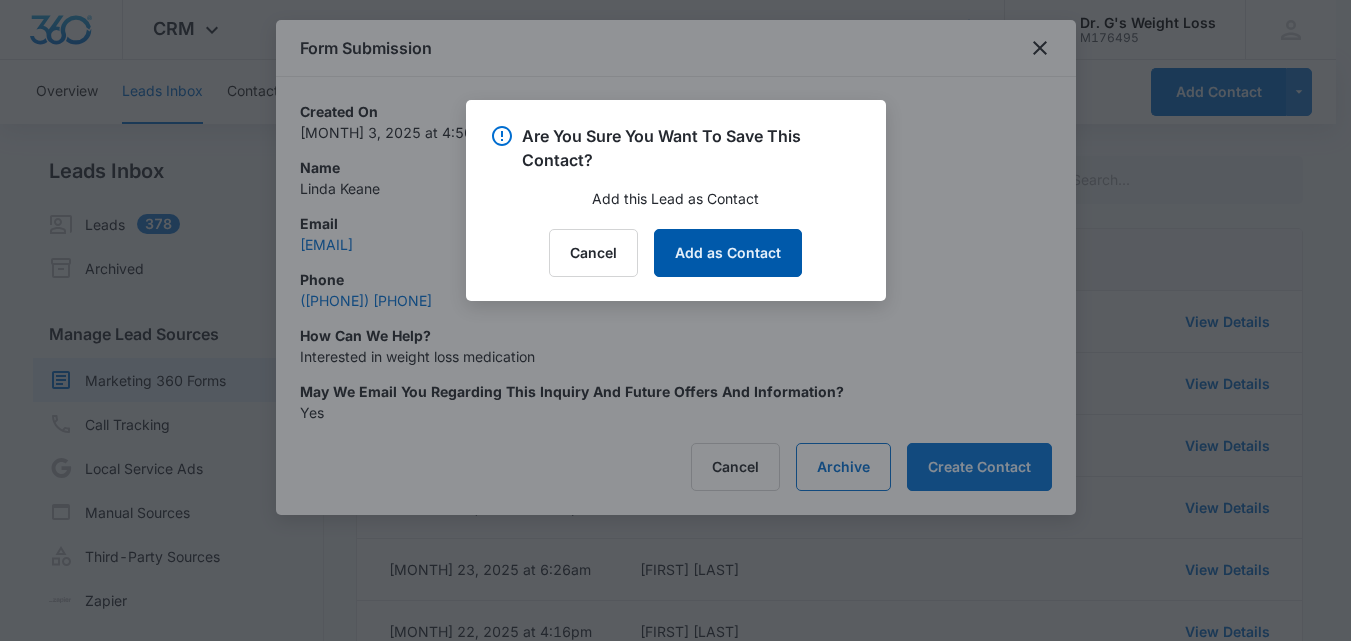 click on "Add as Contact" at bounding box center [728, 253] 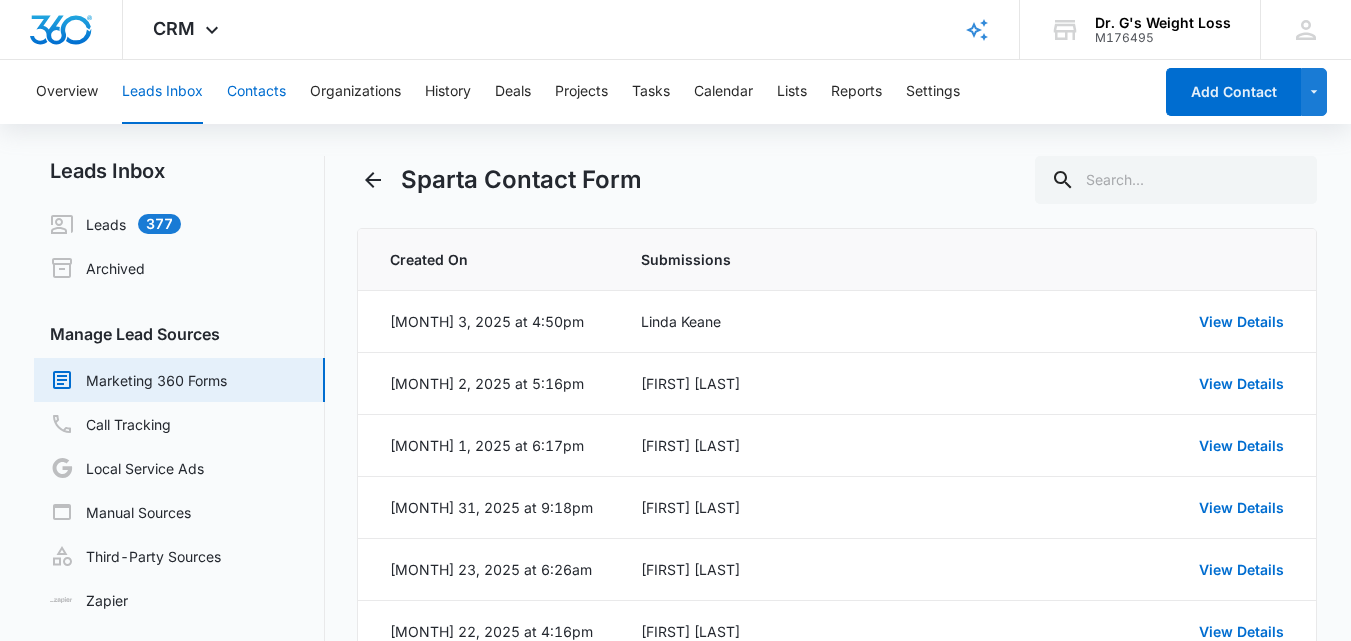 click on "Contacts" at bounding box center (256, 92) 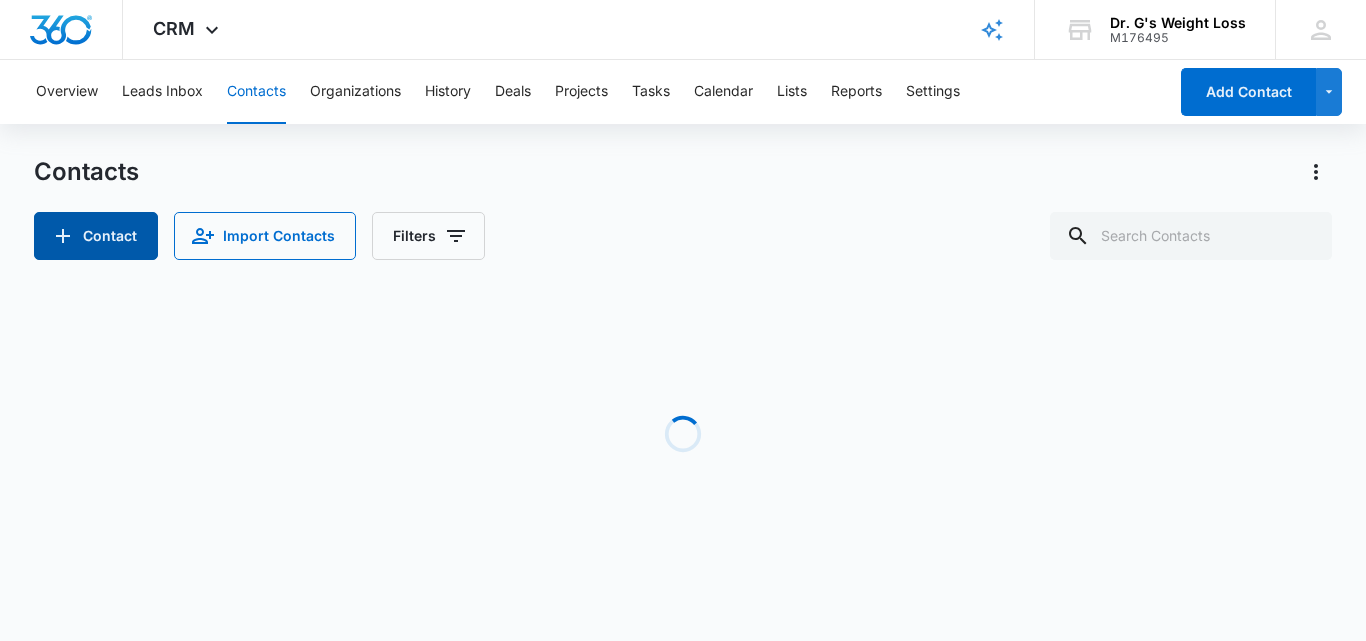click 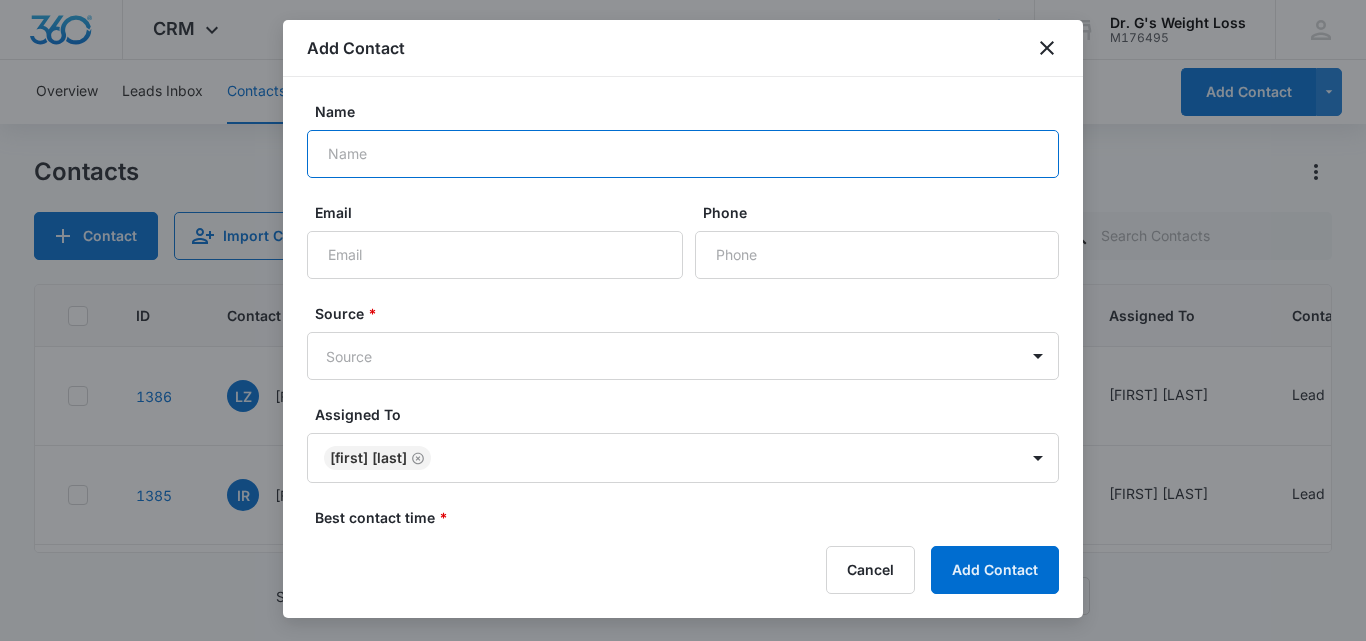 click on "Name" at bounding box center [683, 154] 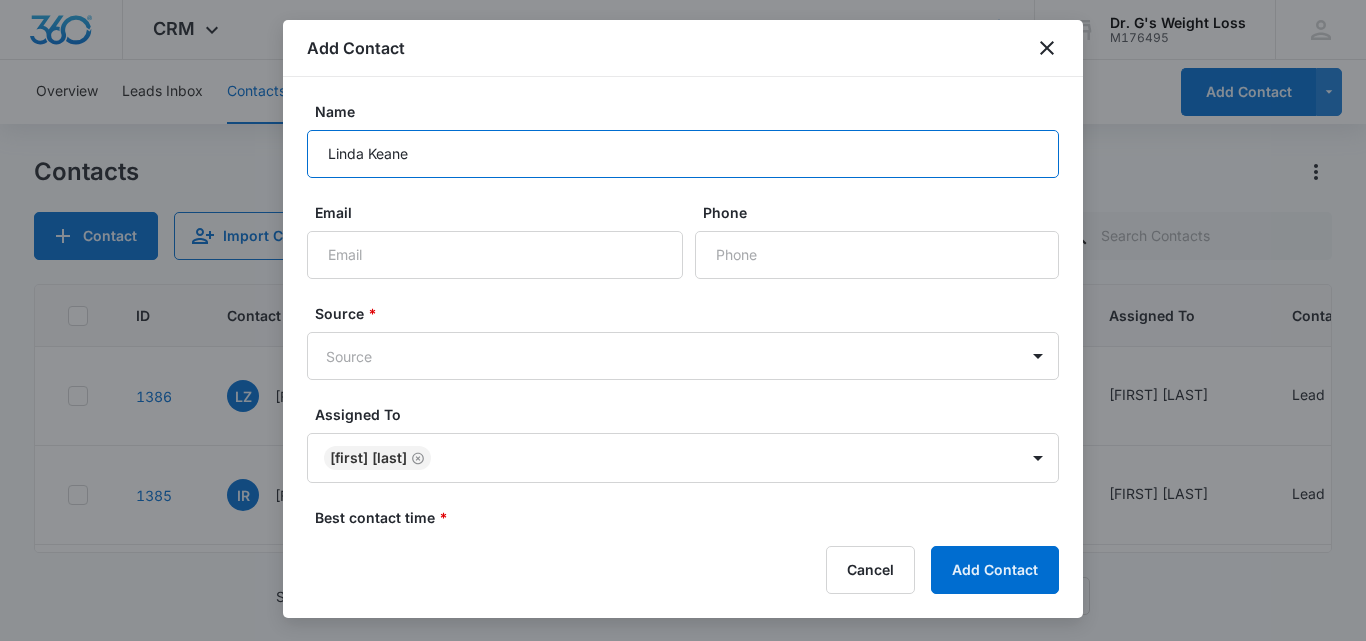 type on "Linda Keane" 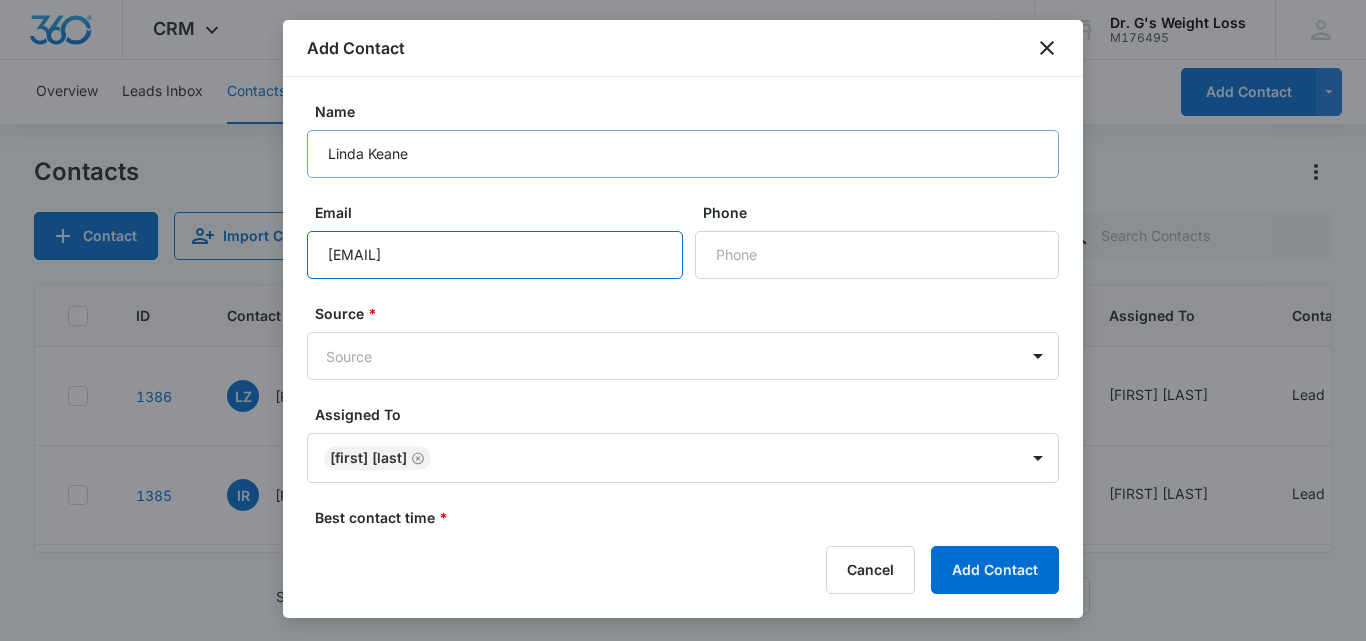type on "[EMAIL]" 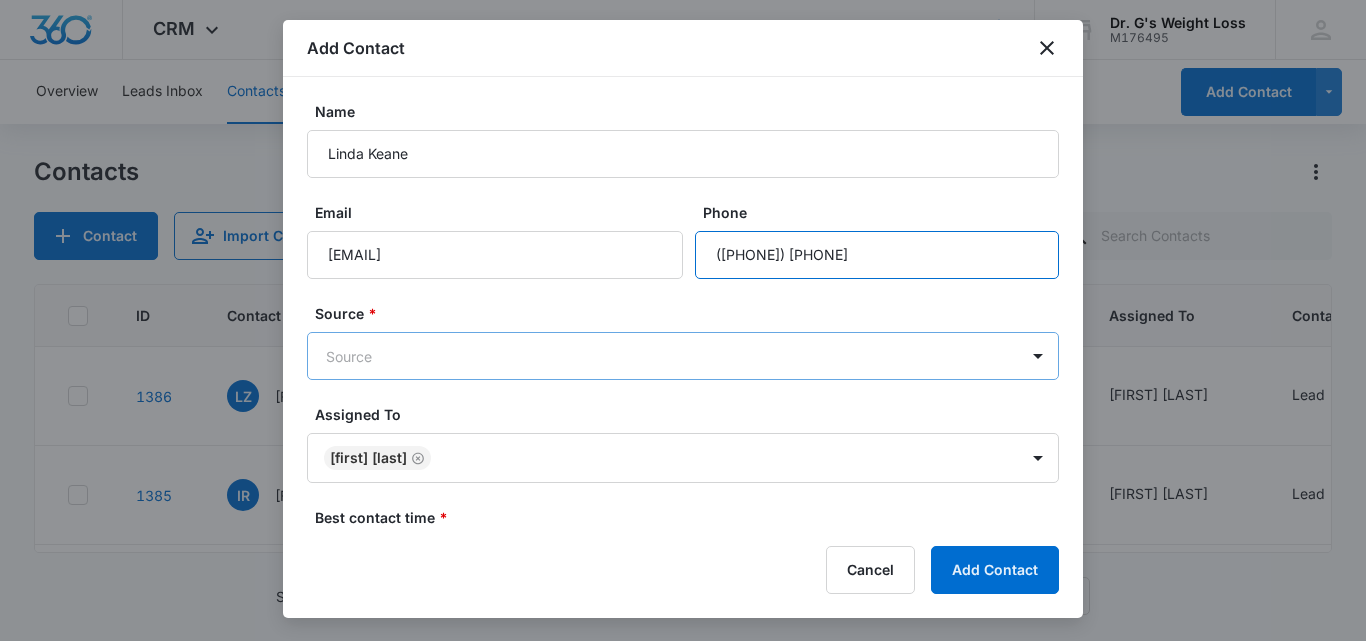 type on "([PHONE]) [PHONE]" 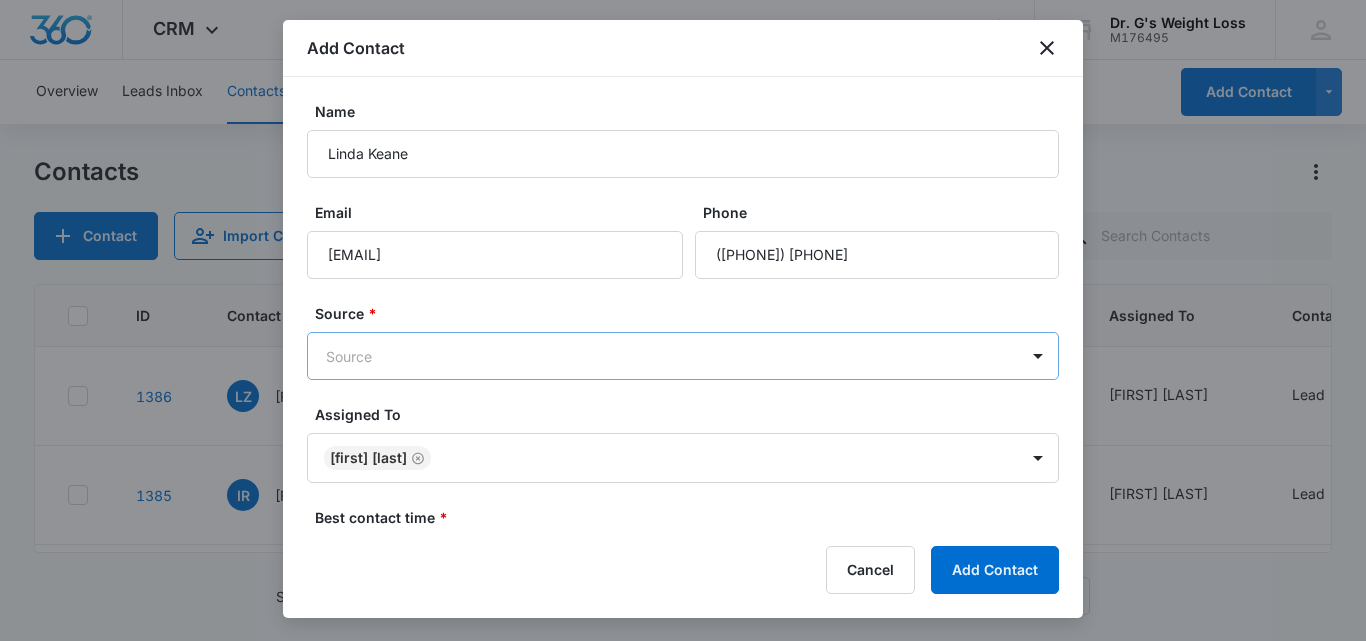 click on "CRM Apps Forms CRM Email Files Brand Dr. G's Weight Loss M176495 Your Accounts View All LL [FIRST] [LAST] [EMAIL] My Profile Notifications Support Logout Terms & Conditions   •   Privacy Policy Overview Leads Inbox Contacts Organizations History Deals Projects Tasks Calendar Lists Reports Settings Add Contact Leads Inbox Leads 378 Archived Manage Lead Sources Marketing 360 Forms Call Tracking Local Service Ads Manual Sources Third-Party Sources Zapier Marketing 360 Forms Create Form Loading Name   Submissions Connected Enable    There Are No Forms For This Account Navigate to the Forms app to start creating forms. Create Form Dr. G's Weight Loss - CRM Manage Marketing 360 Forms - Marketing 360®" at bounding box center (683, 320) 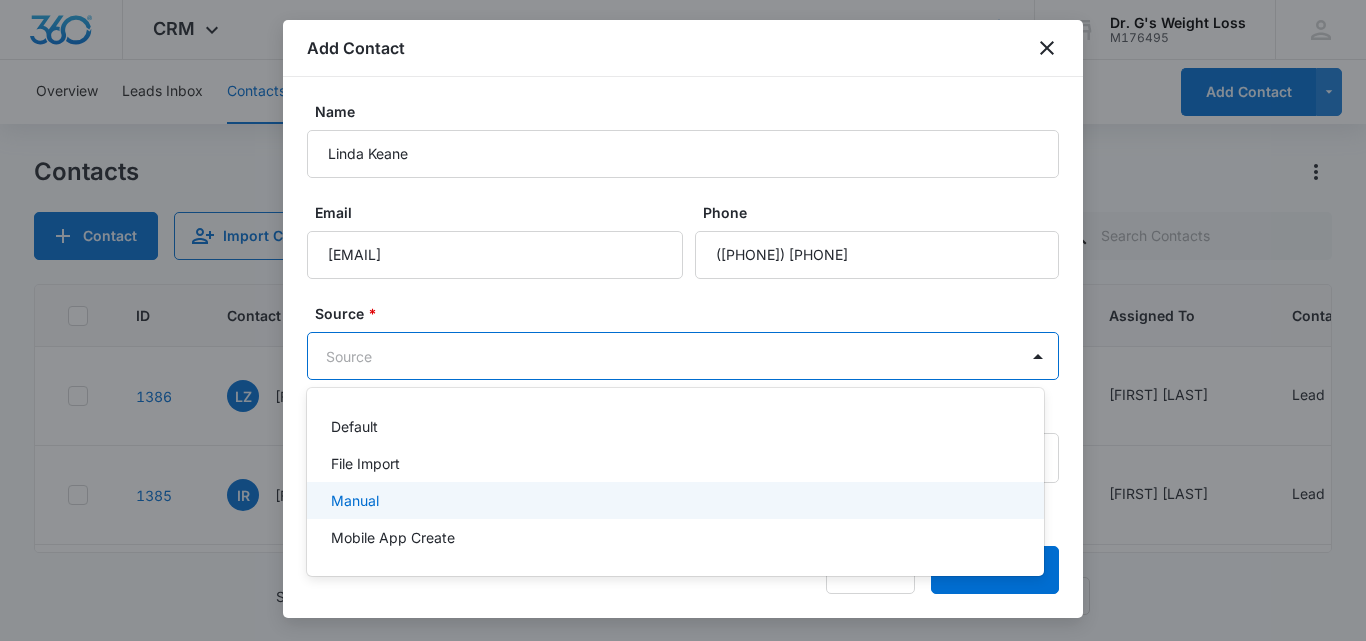click on "Manual" at bounding box center [355, 500] 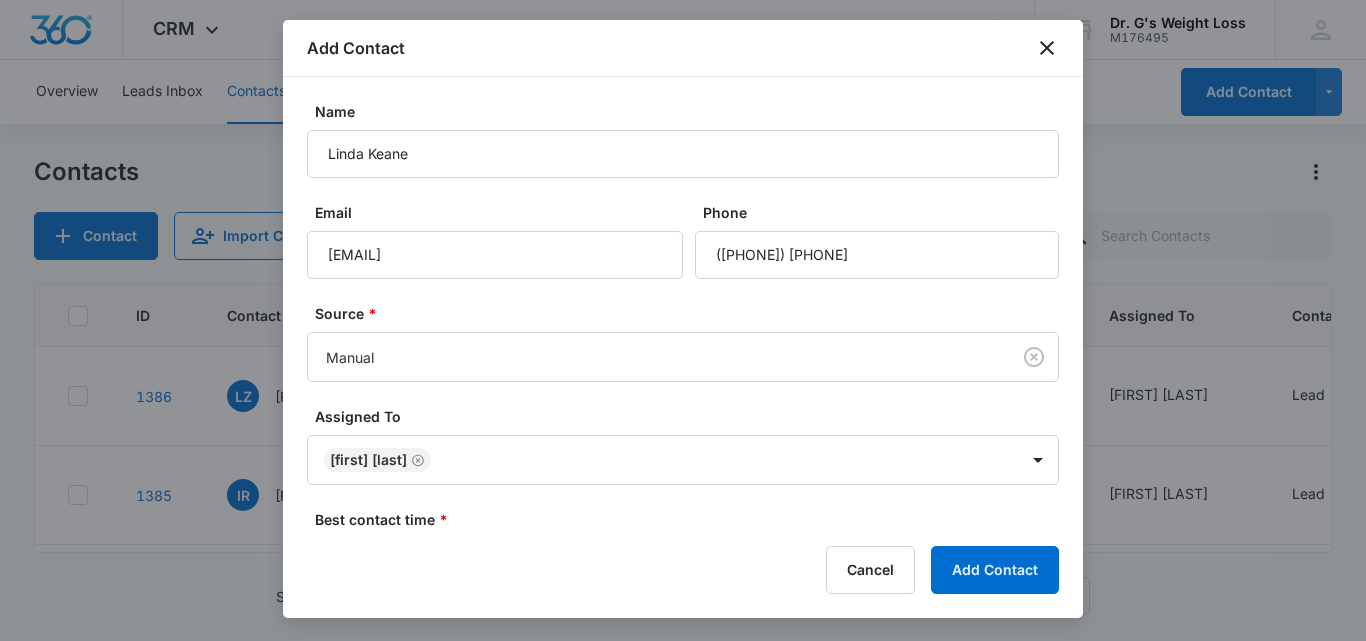 scroll, scrollTop: 233, scrollLeft: 0, axis: vertical 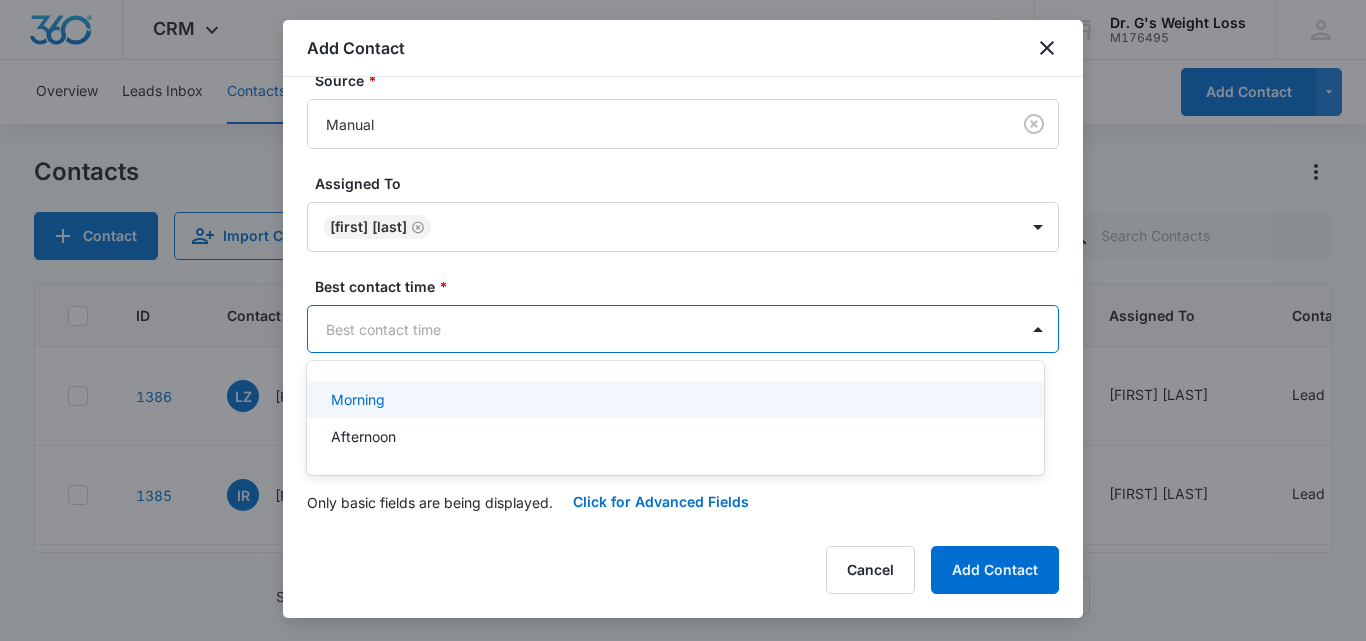 click on "CRM Apps Forms CRM Email Files Brand Dr. G's Weight Loss M176495 Your Accounts View All LL [FIRST] [LAST] [EMAIL] My Profile Notifications Support Logout Terms & Conditions   •   Privacy Policy Overview Leads Inbox Contacts Organizations History Deals Projects Tasks Calendar Lists Reports Settings Add Contact Leads Inbox Leads 378 Archived Manage Lead Sources Marketing 360 Forms Call Tracking Local Service Ads Manual Sources Third-Party Sources Zapier Marketing 360 Forms Create Form Loading Name   Submissions Connected Enable    There Are No Forms For This Account Navigate to the Forms app to start creating forms. Create Form Dr. G's Weight Loss - CRM Manage Marketing 360 Forms - Marketing 360®" at bounding box center [683, 320] 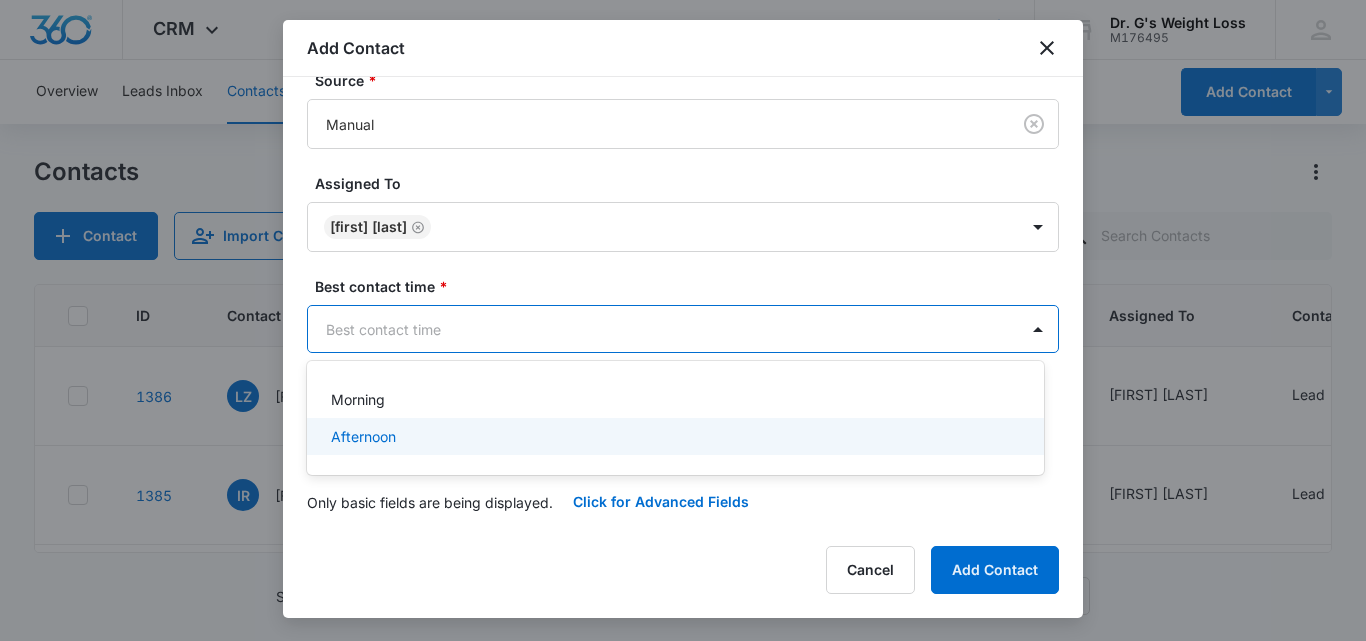 click on "Afternoon" at bounding box center [363, 436] 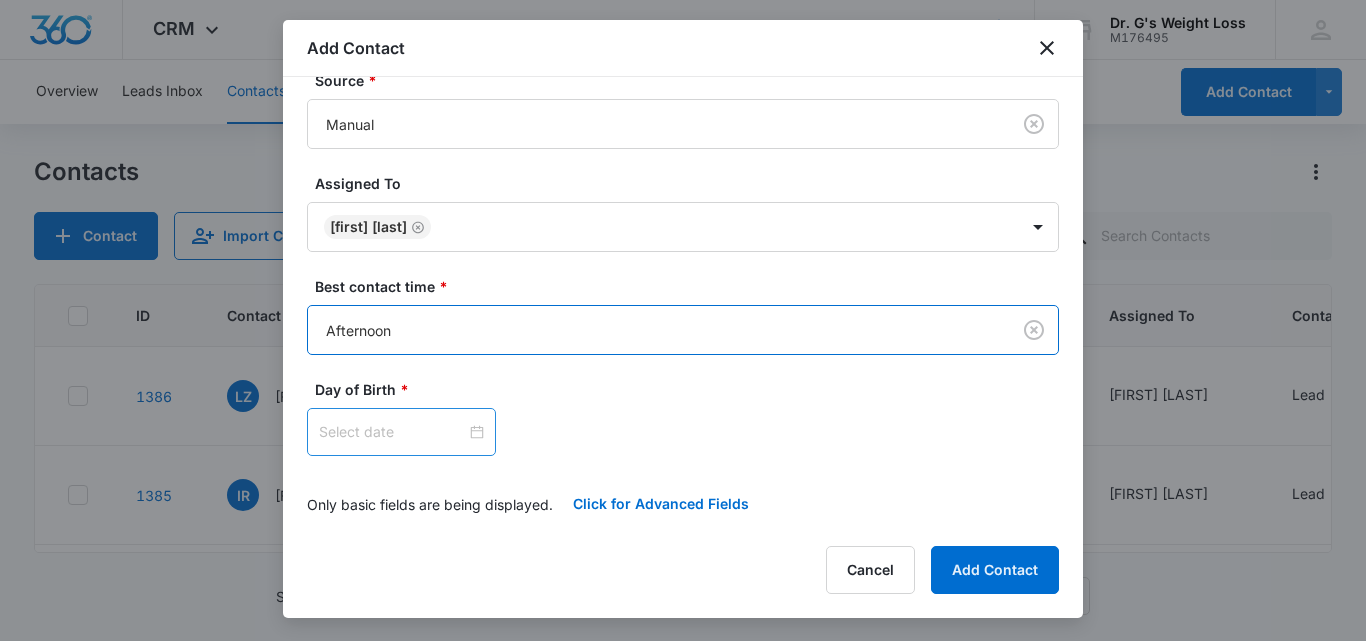 click at bounding box center [392, 432] 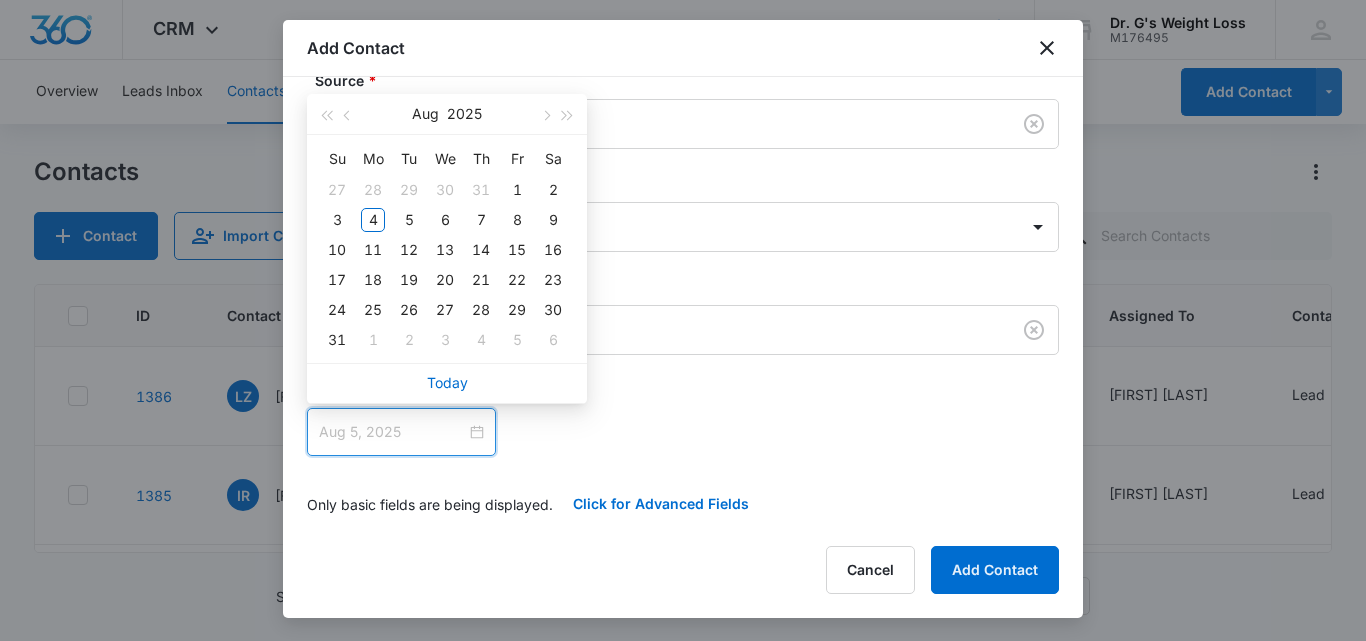 type on "Jul 30, 2025" 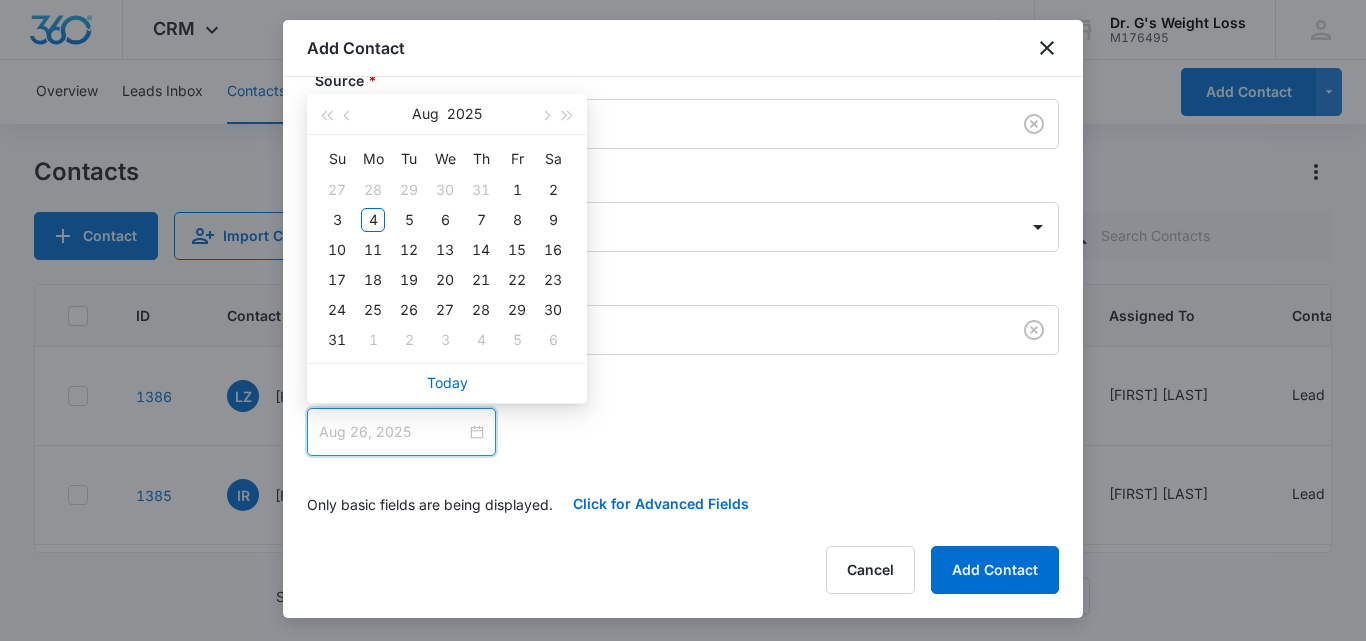 type on "Aug 17, 2025" 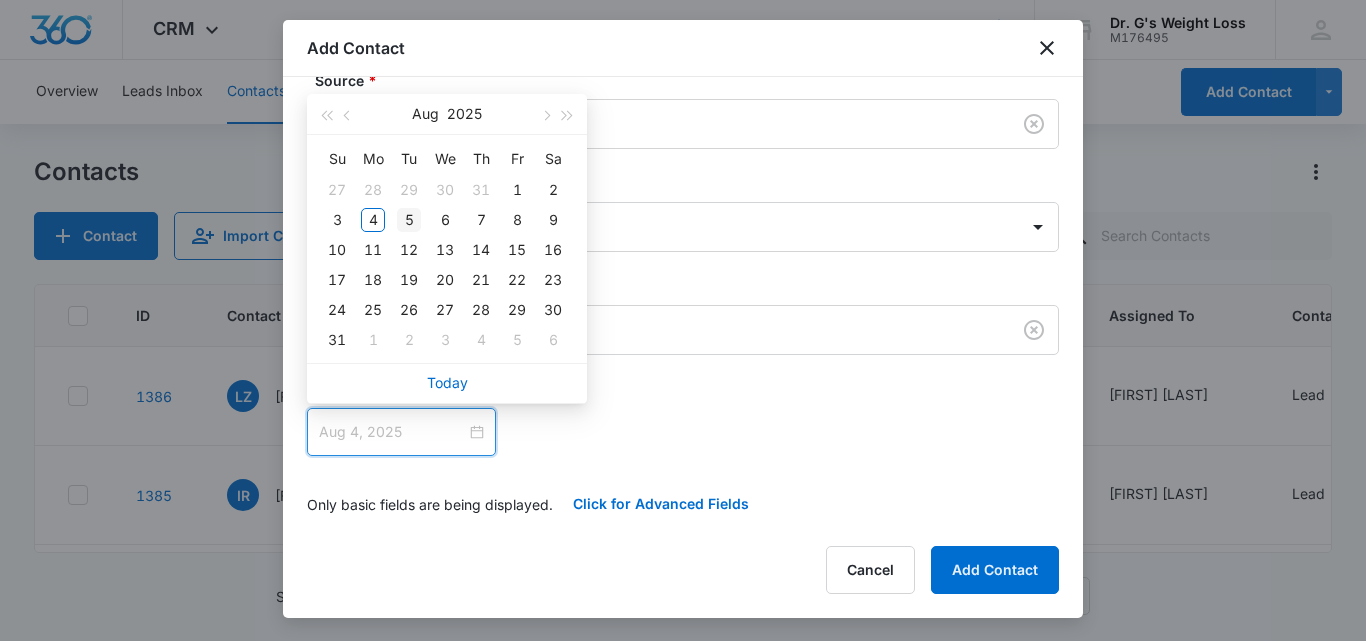 click on "4" at bounding box center [373, 220] 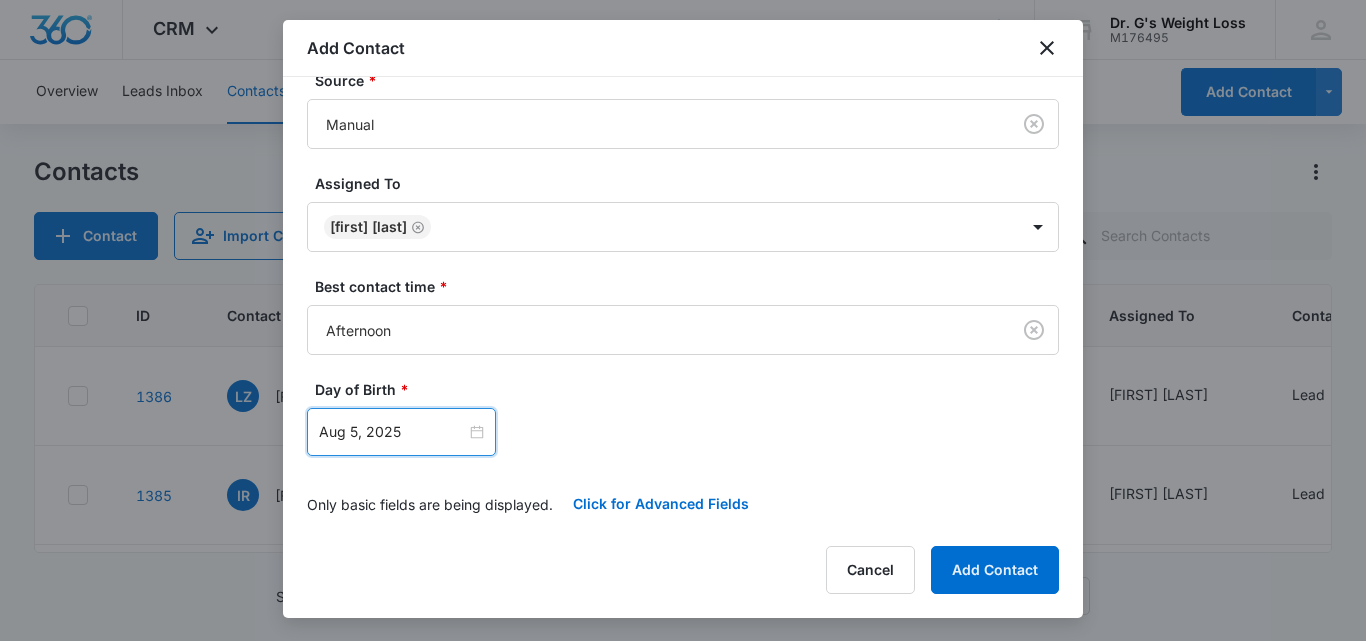 type on "Aug 4, 2025" 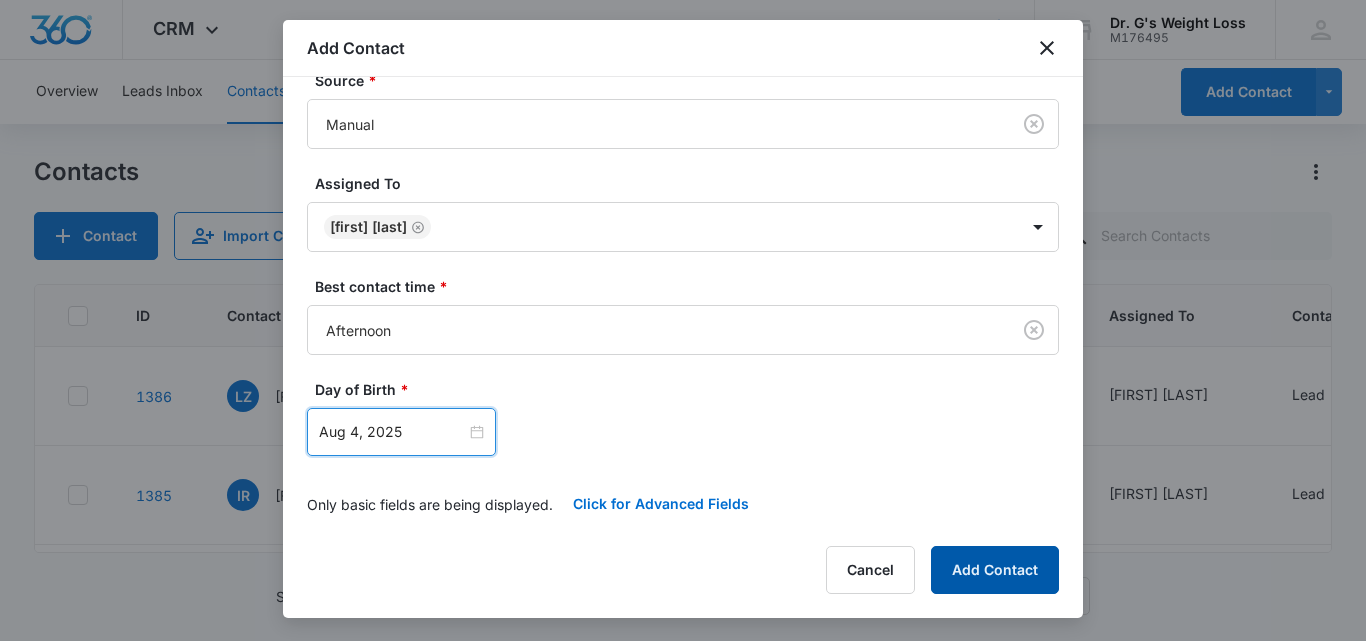 click on "Add Contact" at bounding box center [995, 570] 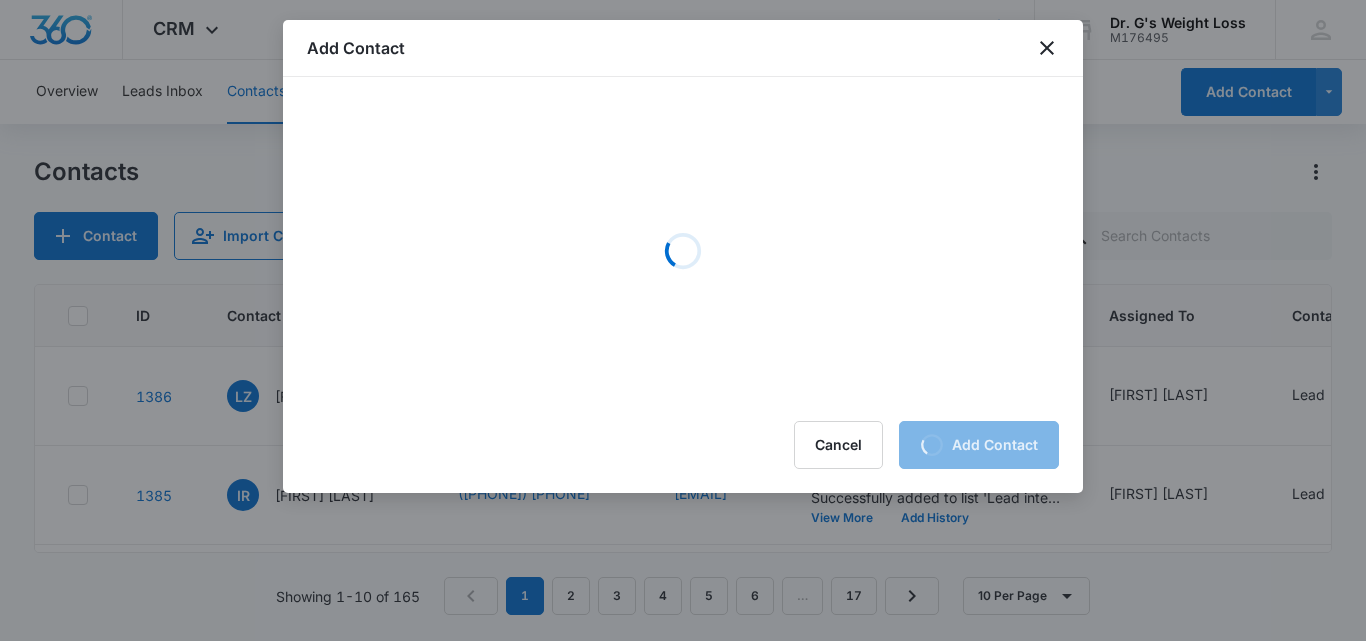 scroll, scrollTop: 0, scrollLeft: 0, axis: both 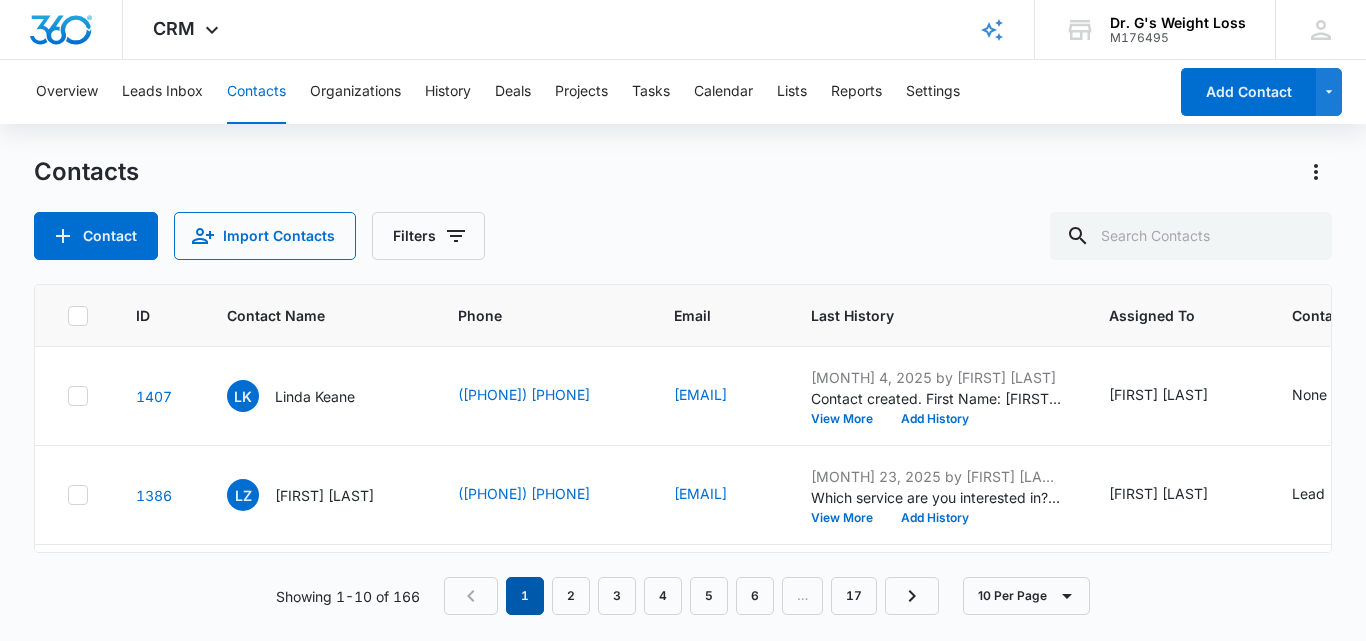 click on "1" at bounding box center (525, 596) 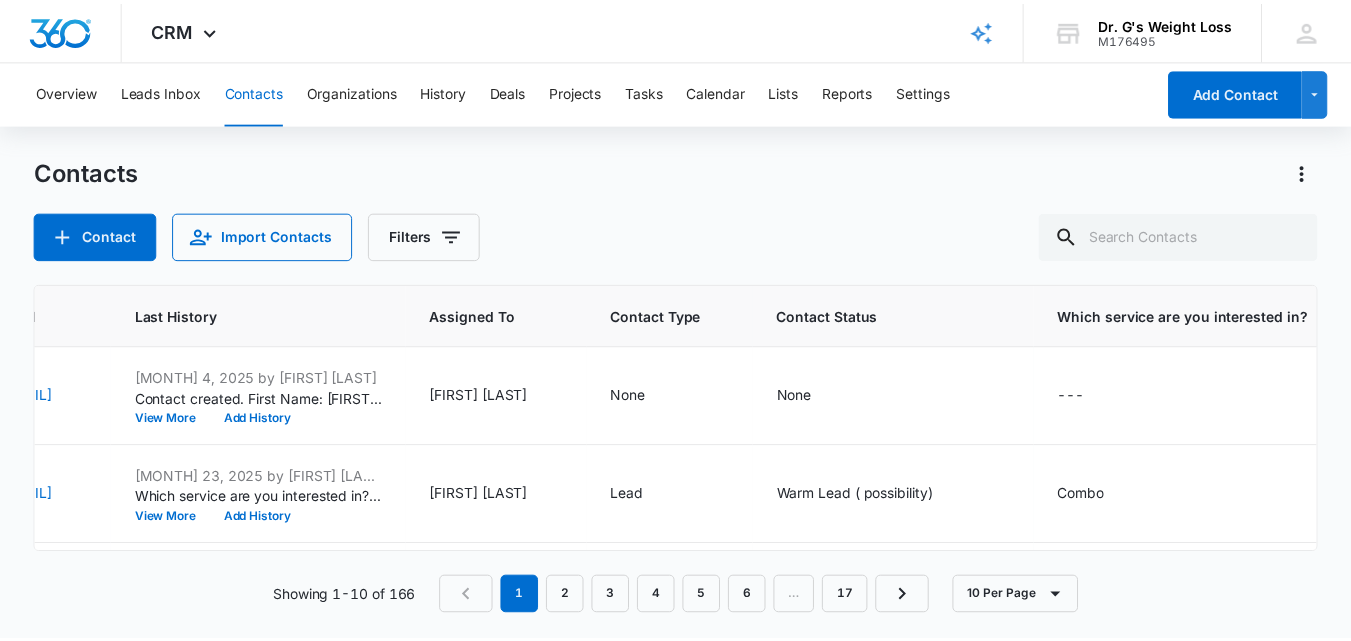 scroll, scrollTop: 0, scrollLeft: 735, axis: horizontal 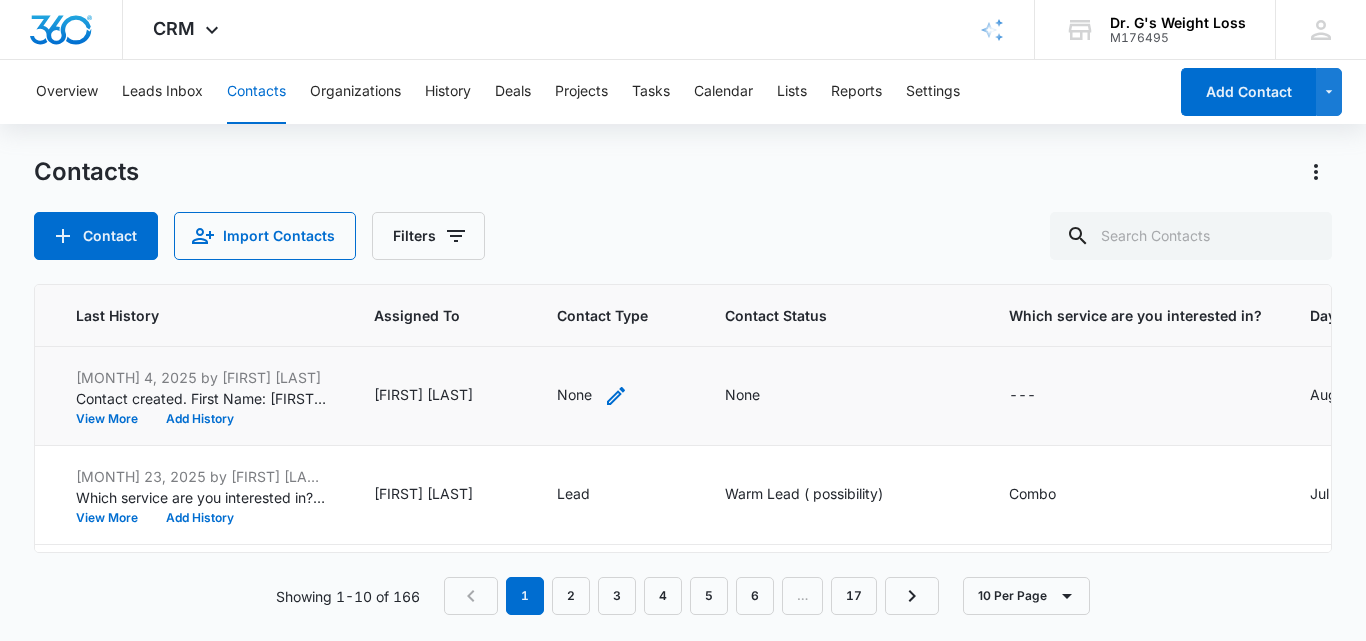 click on "None" at bounding box center (574, 394) 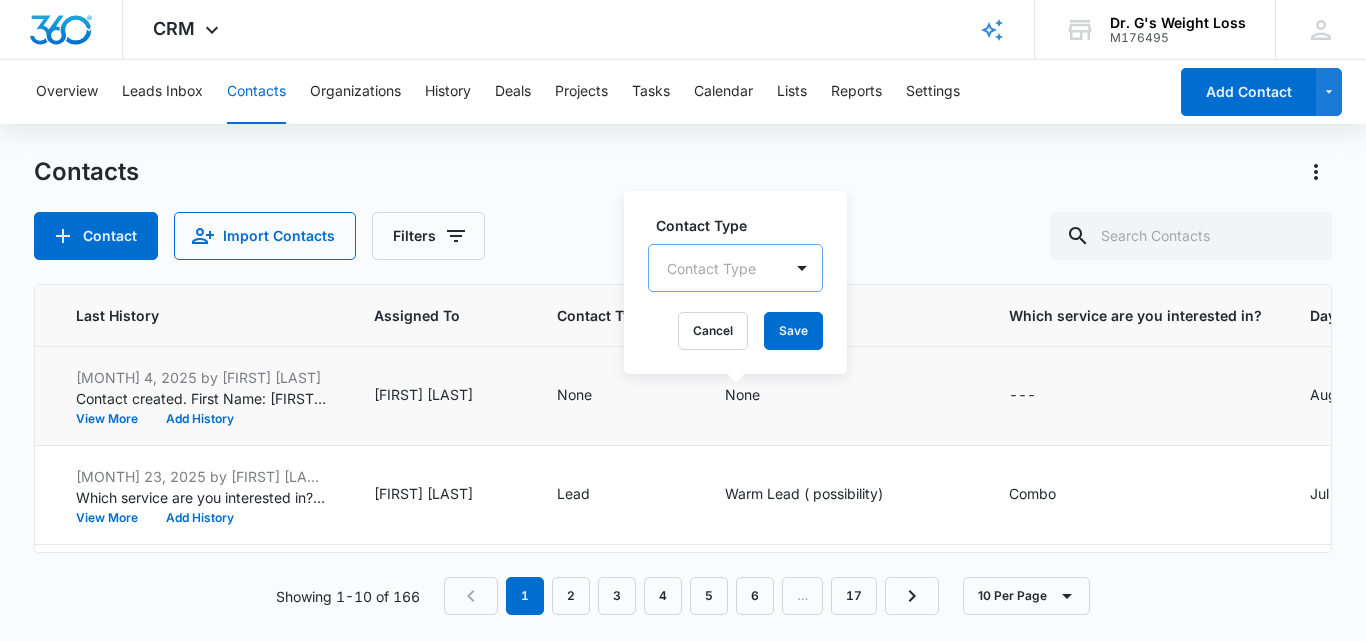 click at bounding box center (711, 268) 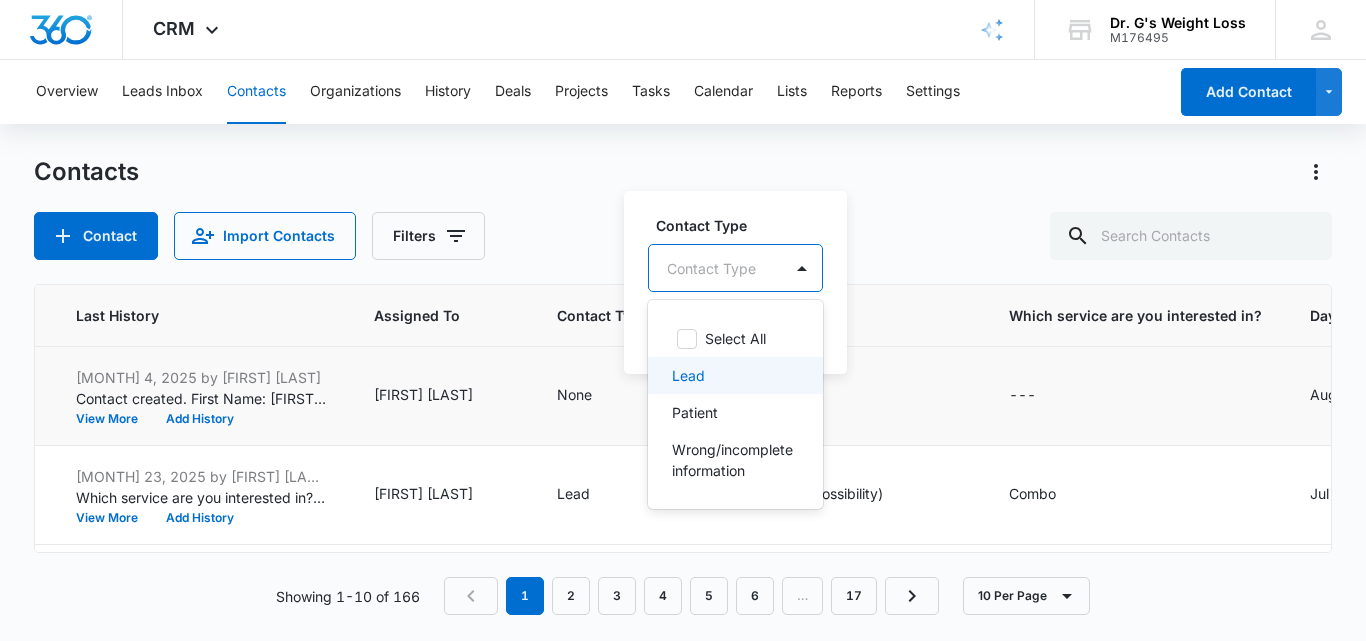 click on "Lead" at bounding box center (688, 375) 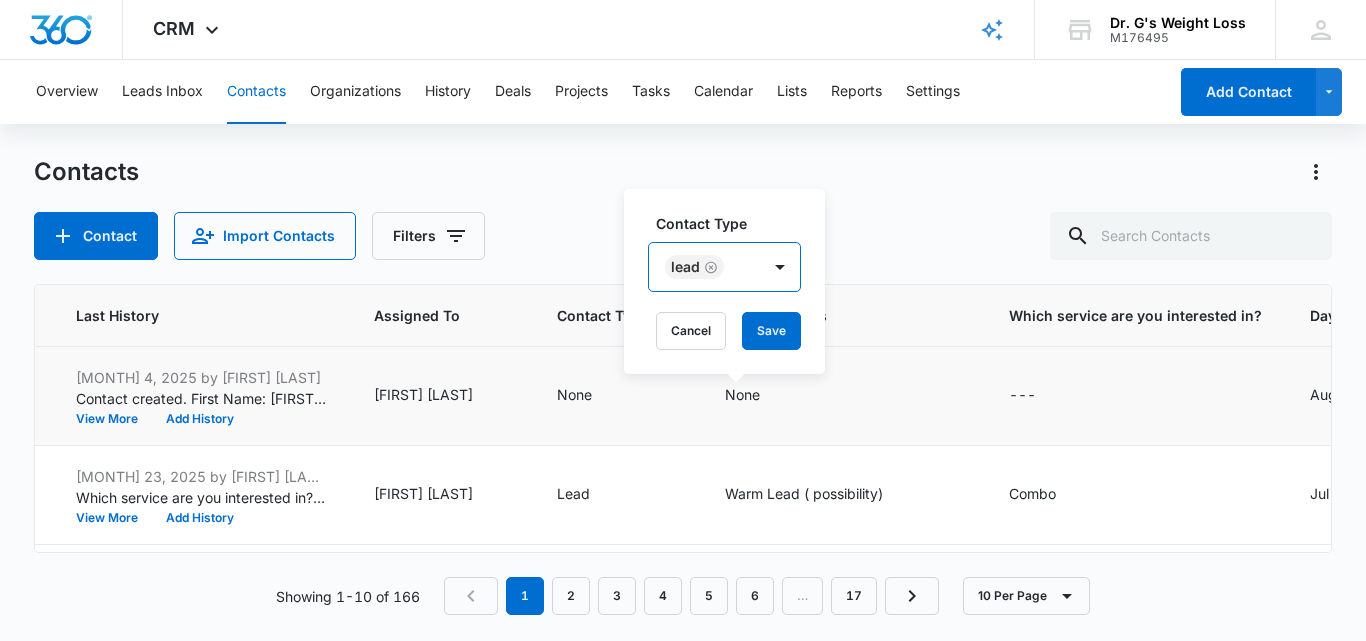 click on "Lead" at bounding box center [704, 267] 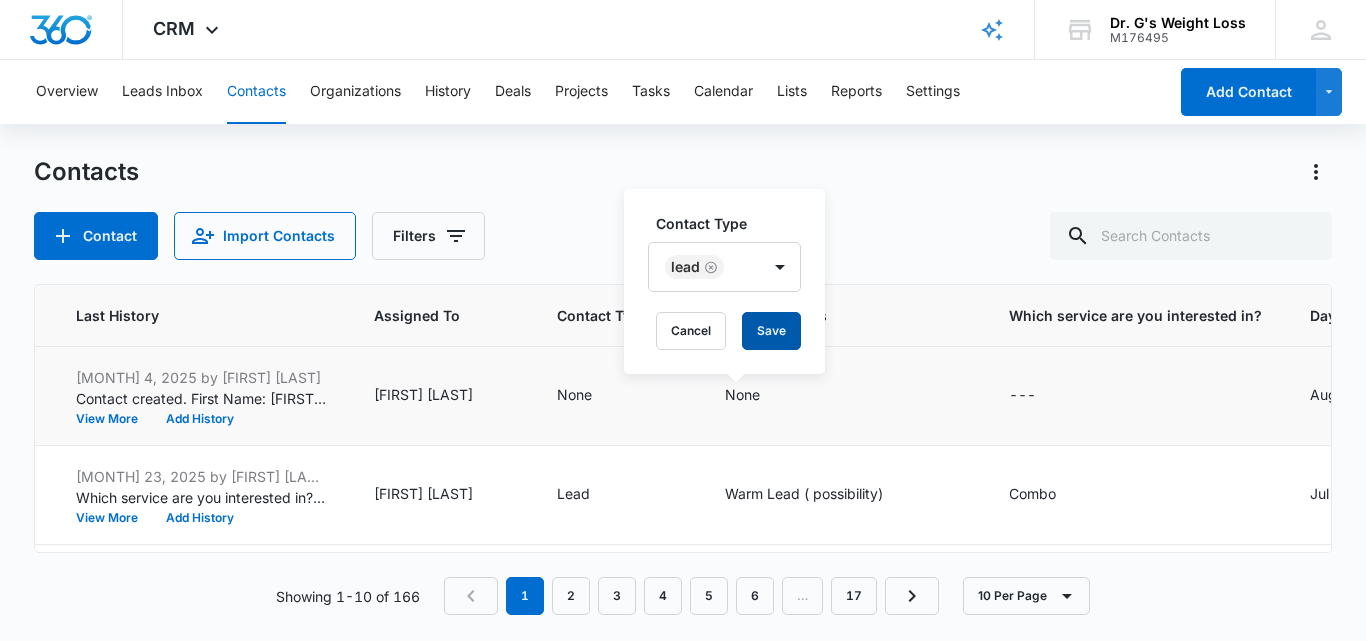click on "Save" at bounding box center (771, 331) 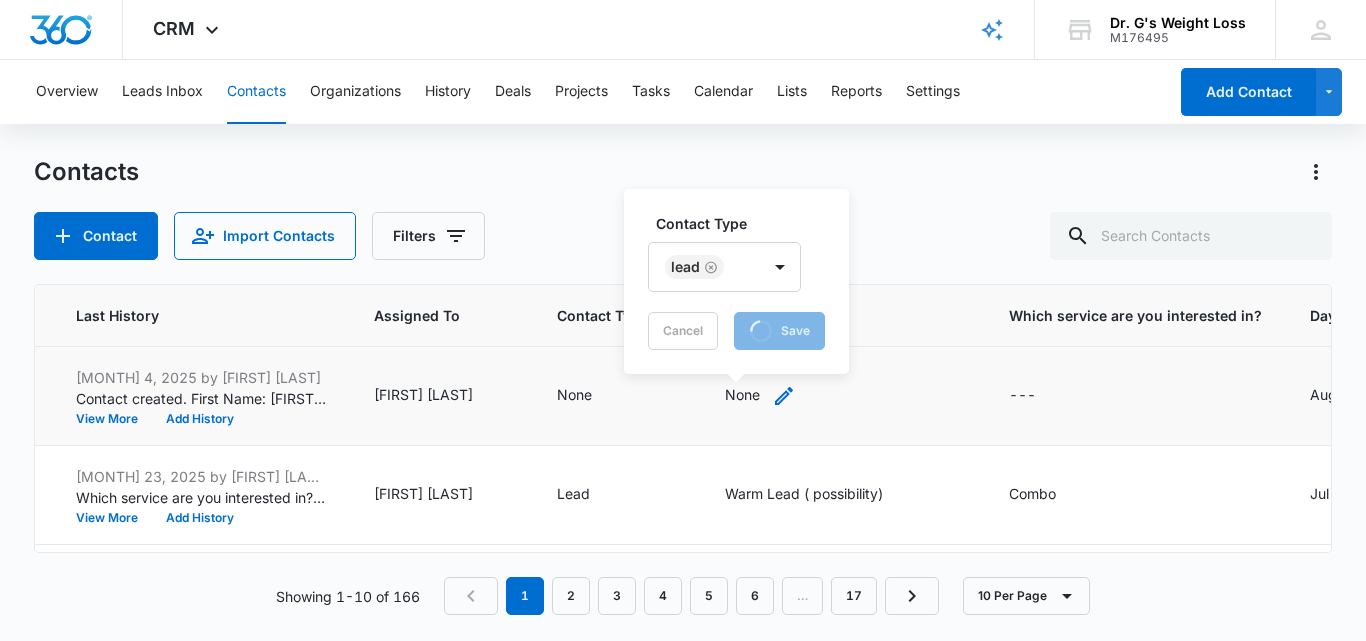 click on "None" at bounding box center (742, 394) 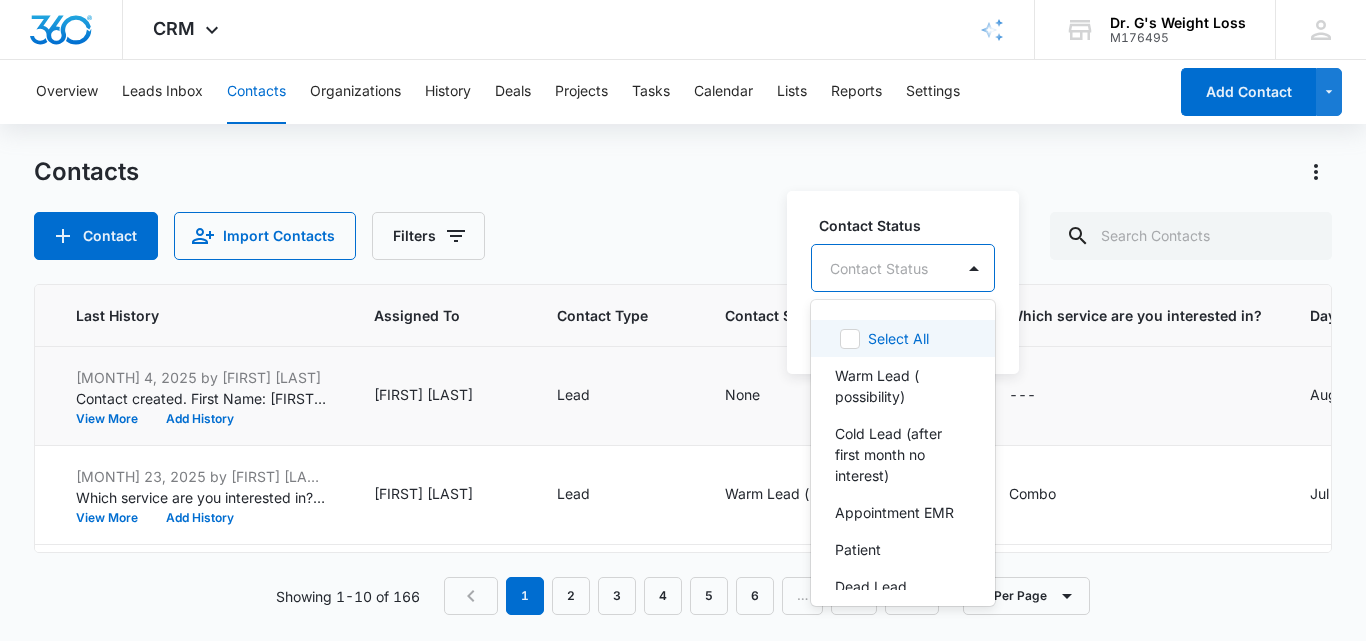 click at bounding box center (879, 268) 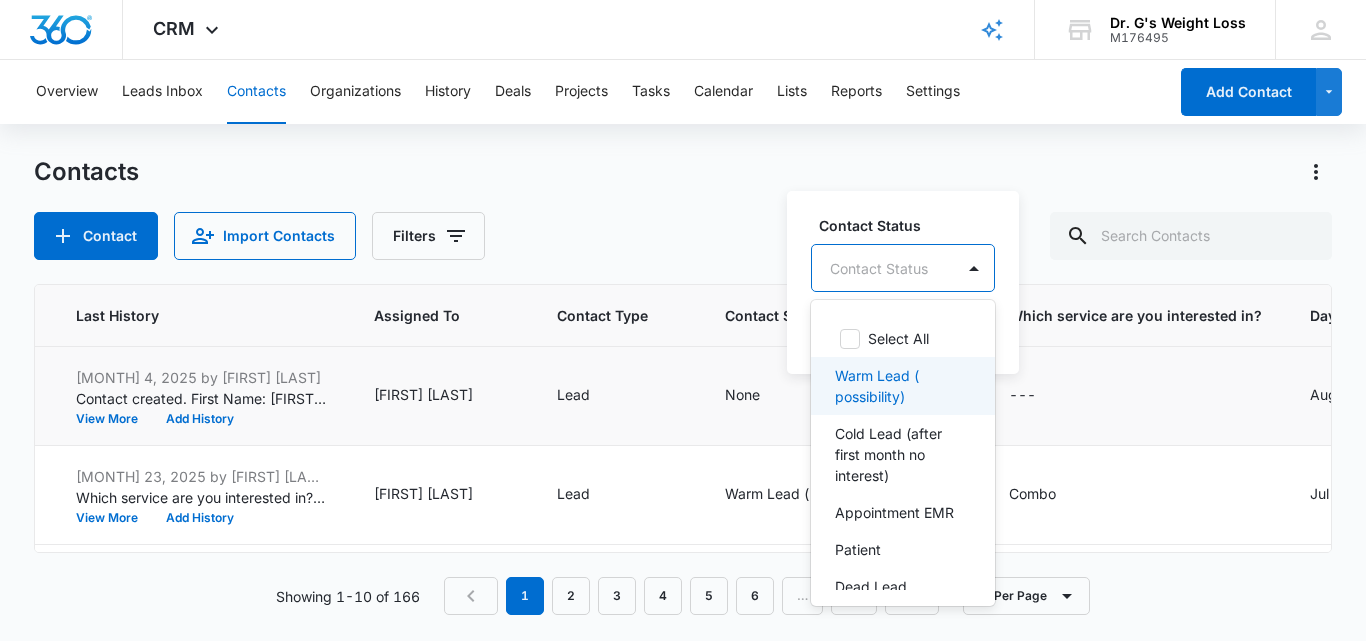 click on "Warm Lead ( possibility)" at bounding box center [901, 386] 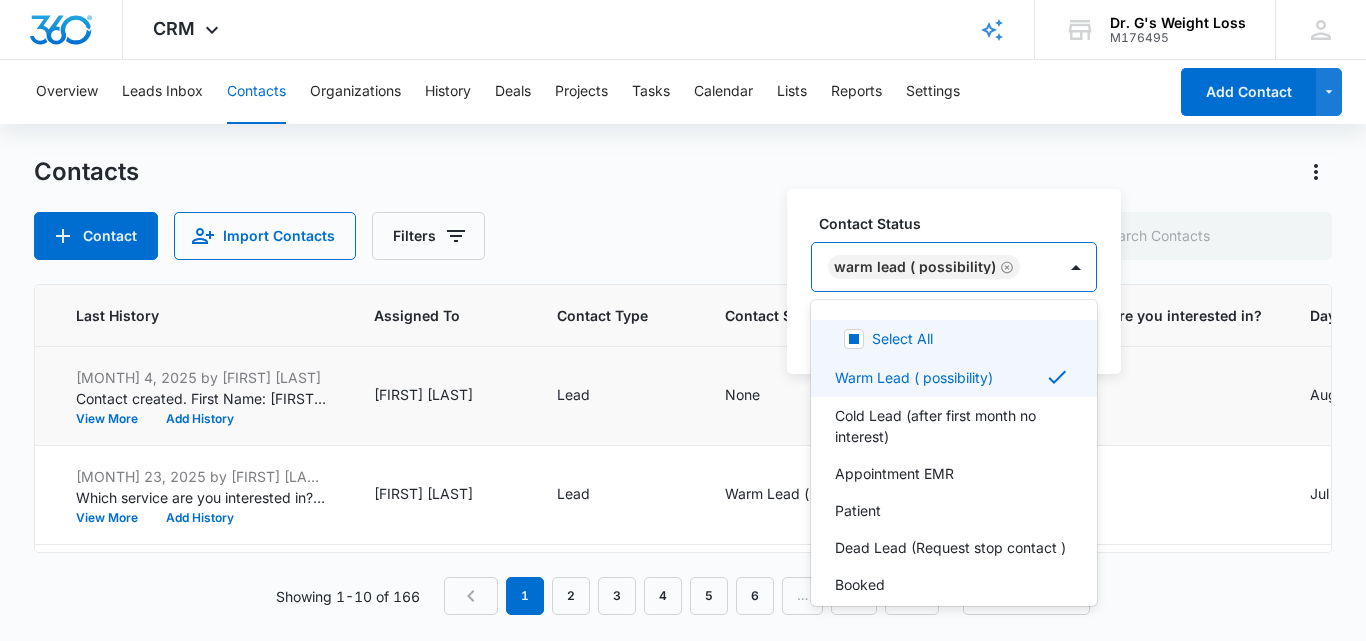 click at bounding box center (1028, 267) 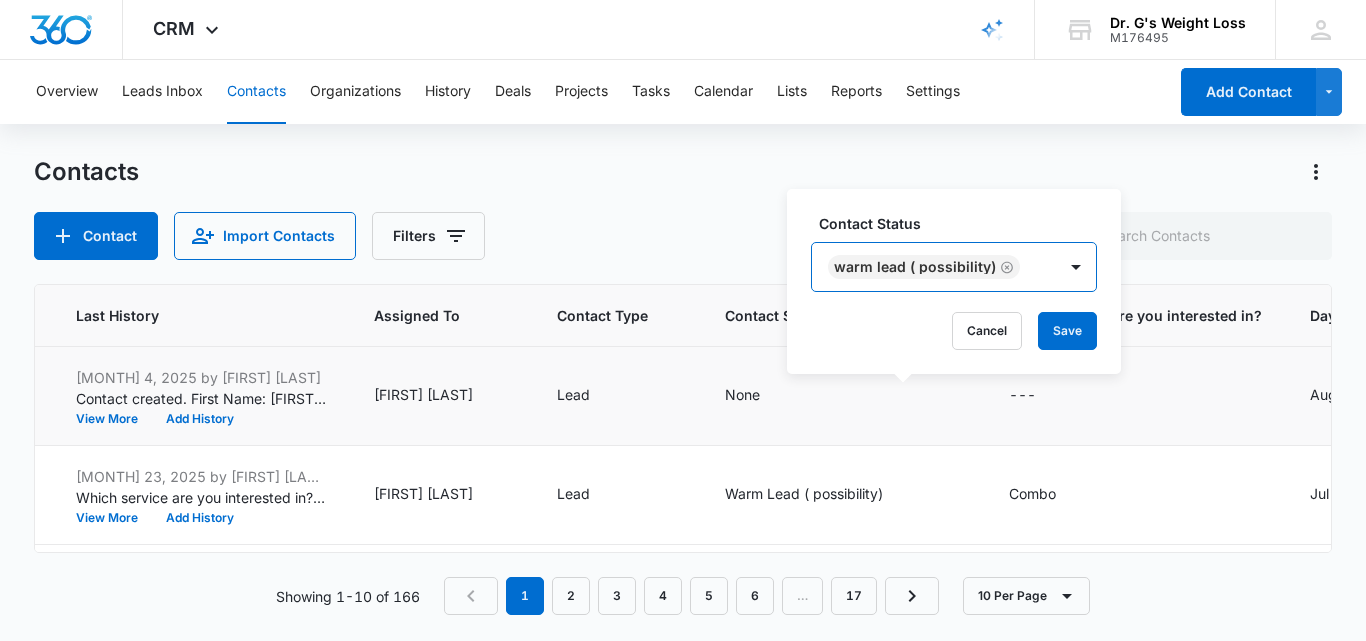 click on "Warm Lead ( possibility)" at bounding box center [934, 267] 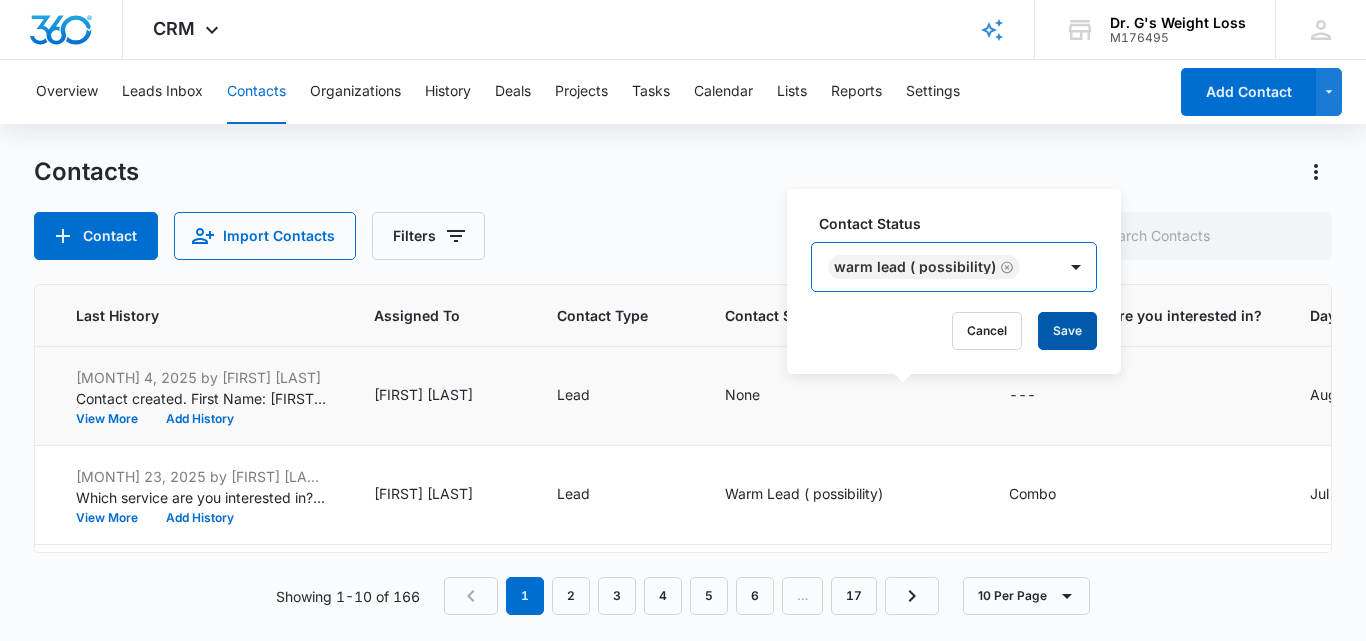 click on "Save" at bounding box center [1067, 331] 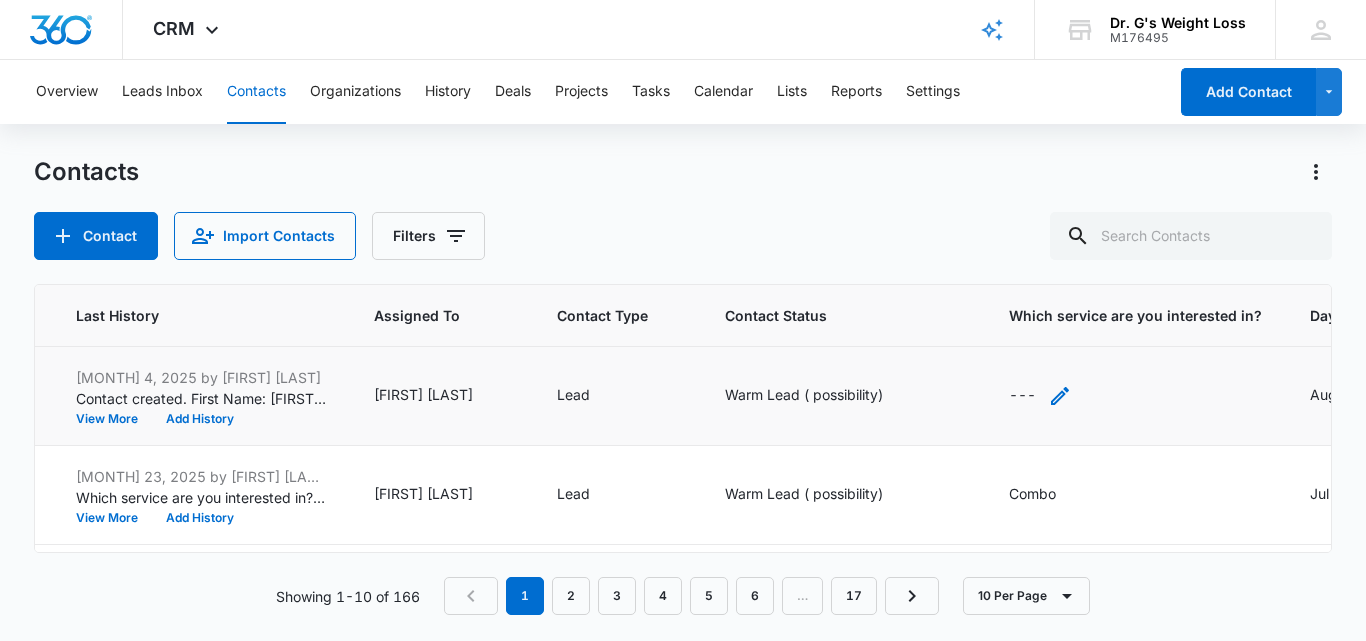 click on "---" at bounding box center (1022, 396) 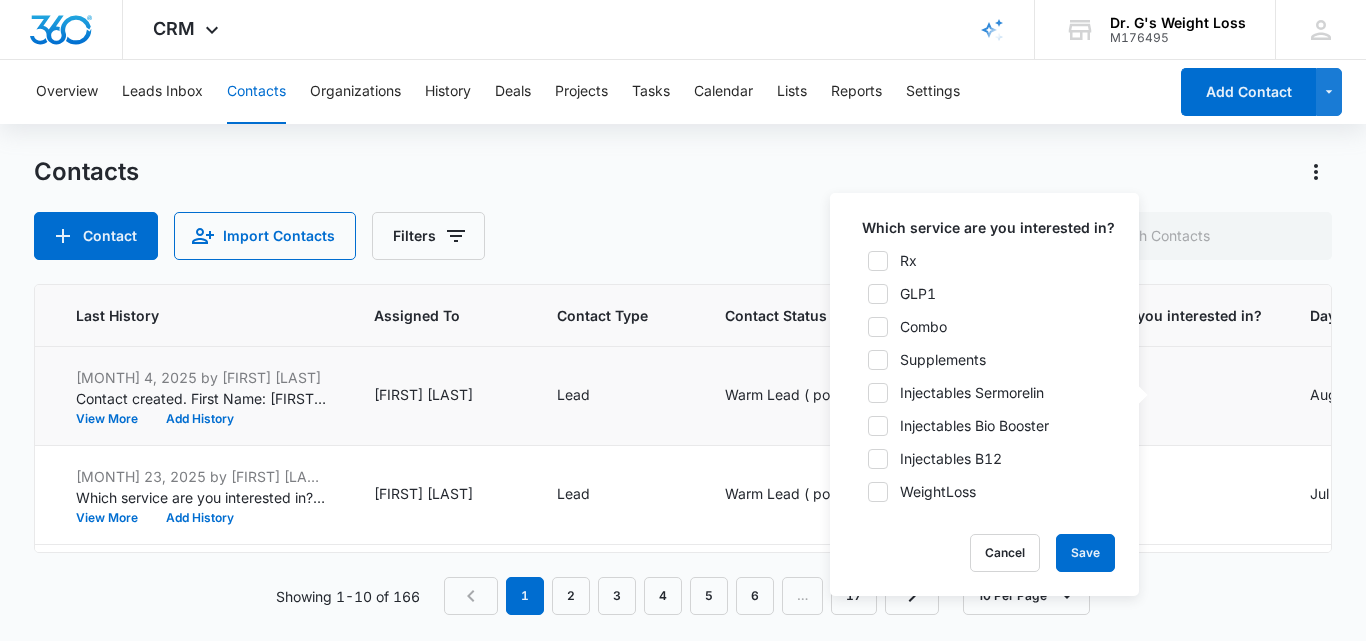 click on "---" at bounding box center (1022, 396) 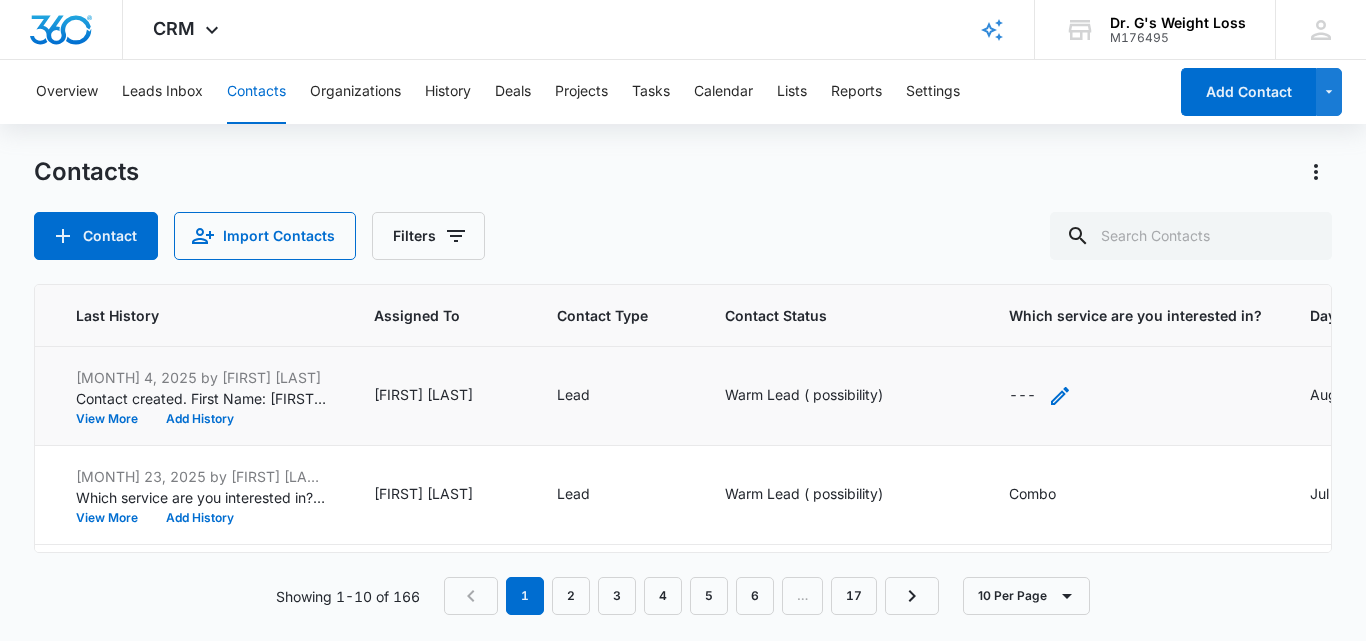 click on "---" at bounding box center (1022, 396) 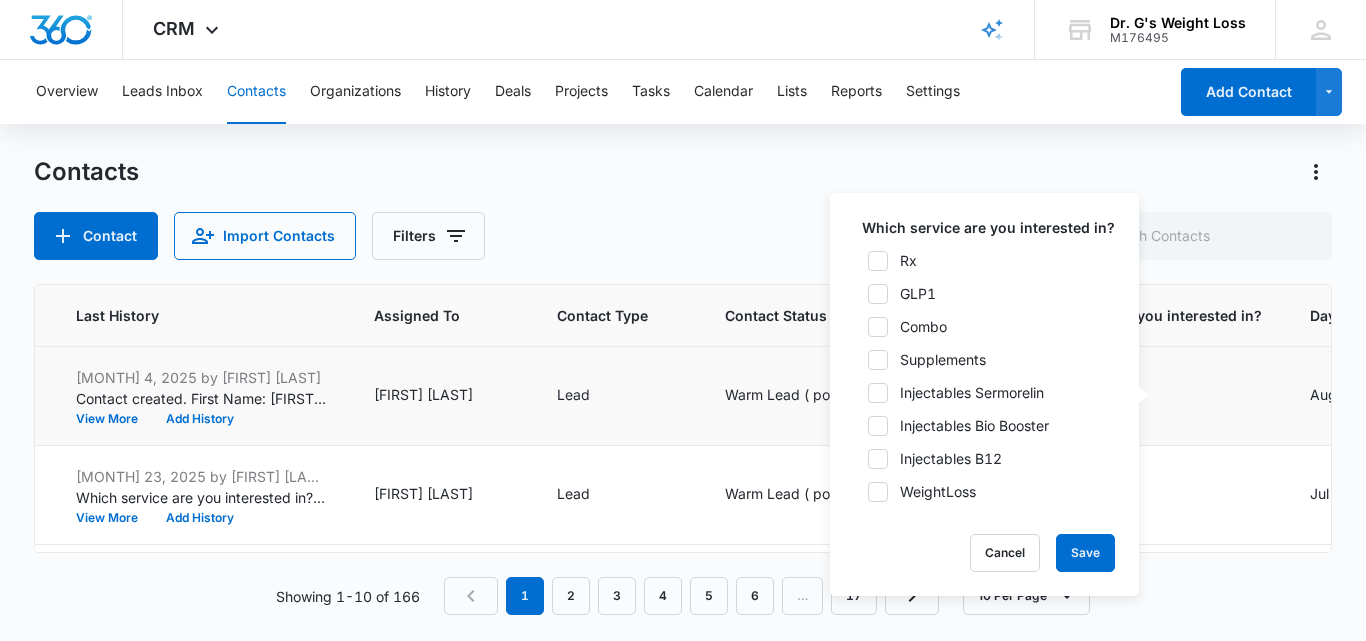 click on "Rx" at bounding box center [908, 260] 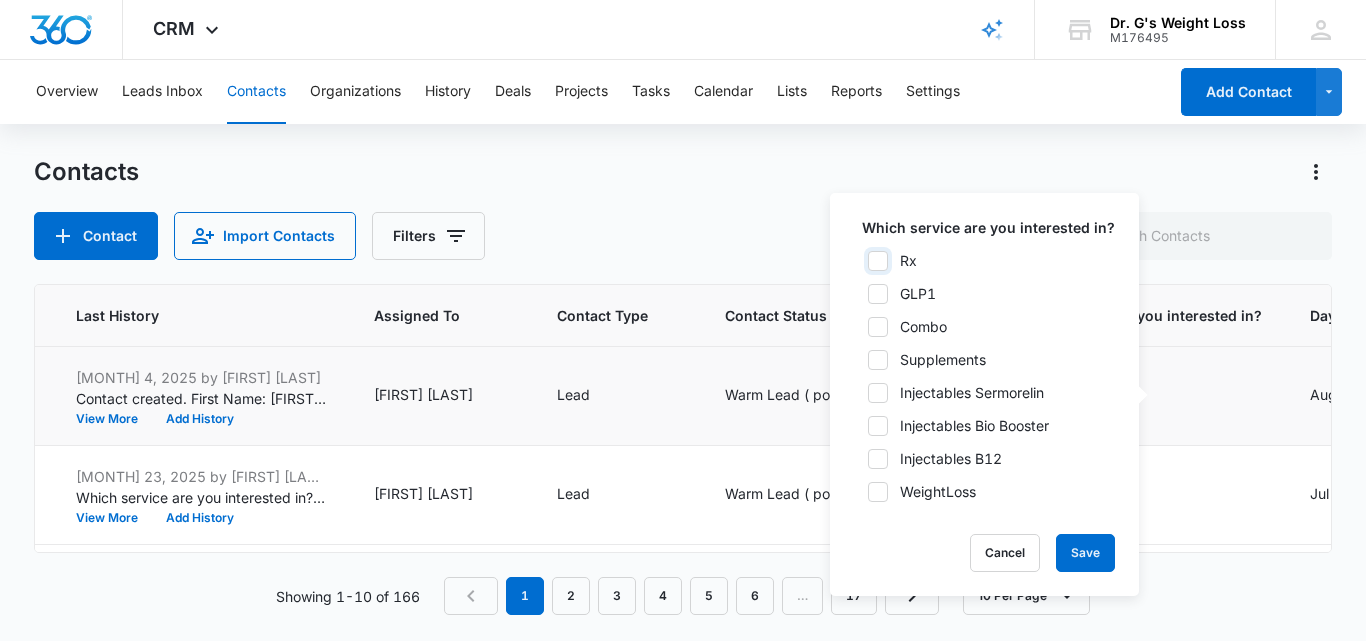 click on "Rx" at bounding box center (861, 261) 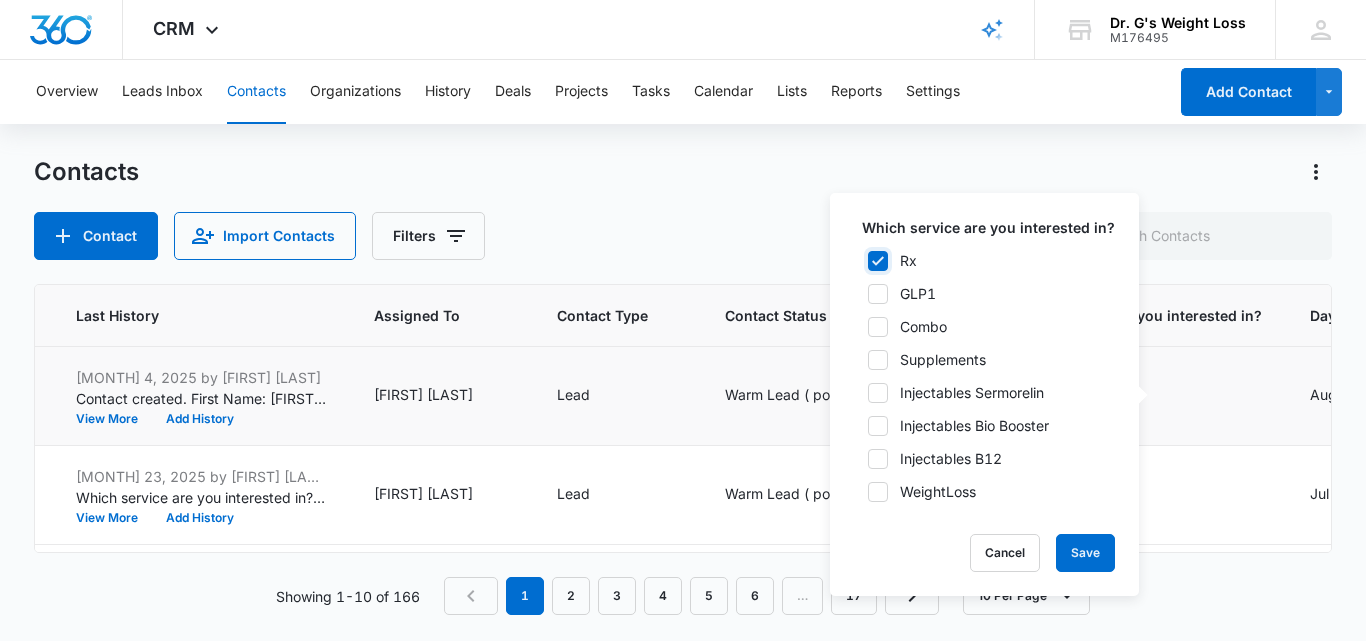checkbox on "true" 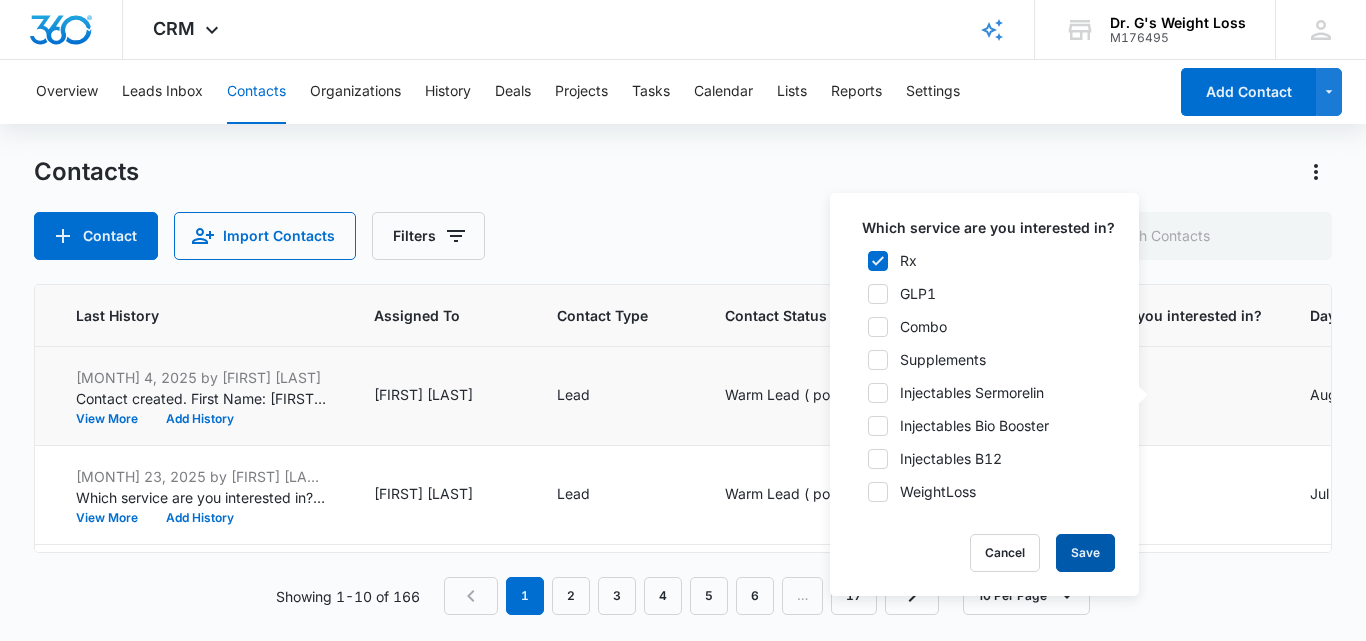 click on "Save" at bounding box center (1085, 553) 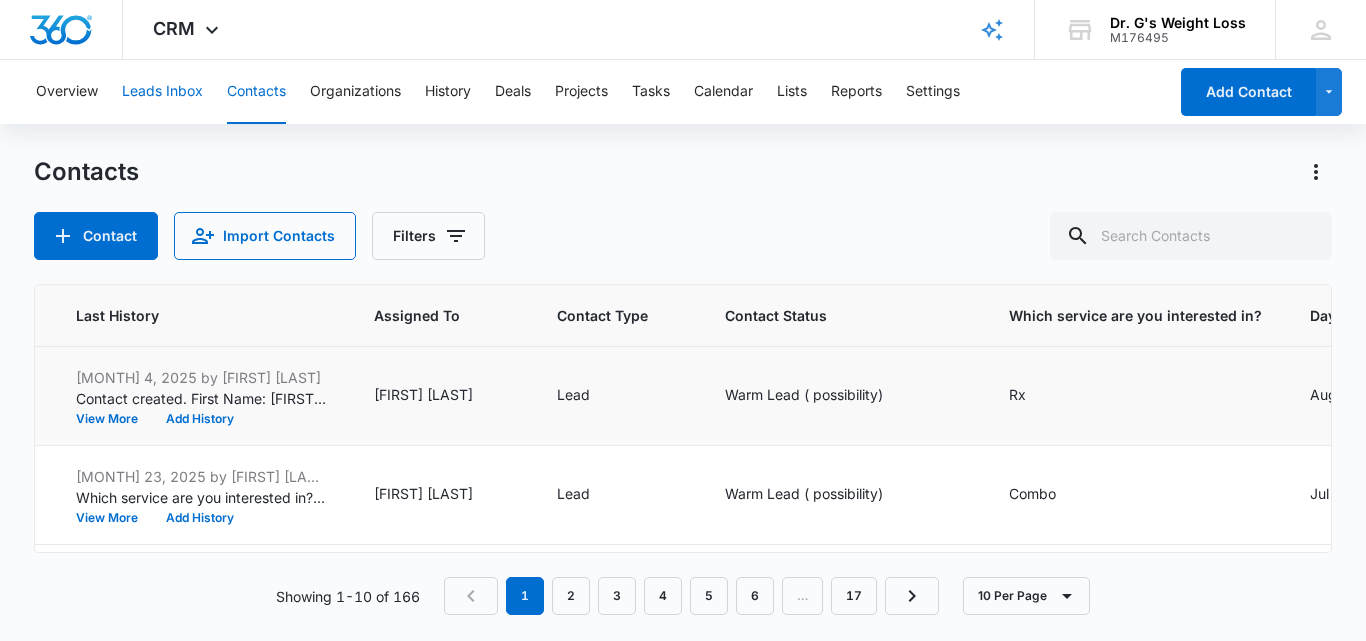 click on "Leads Inbox" at bounding box center [162, 92] 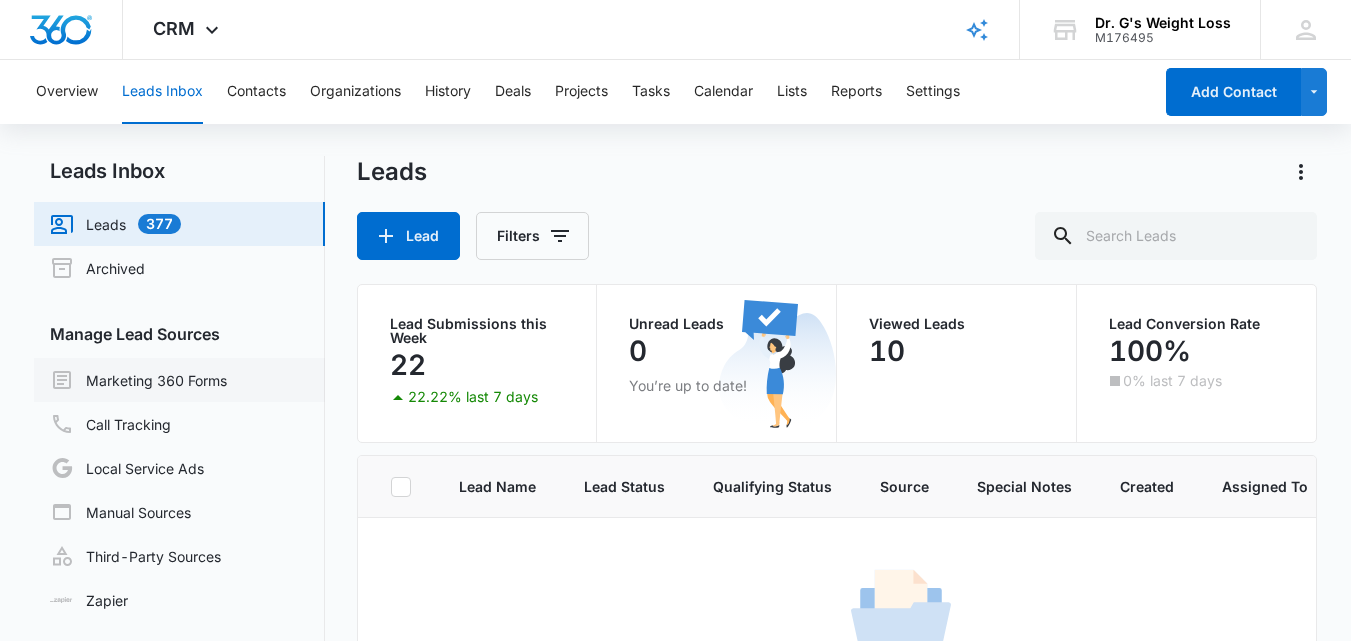 scroll, scrollTop: 0, scrollLeft: 0, axis: both 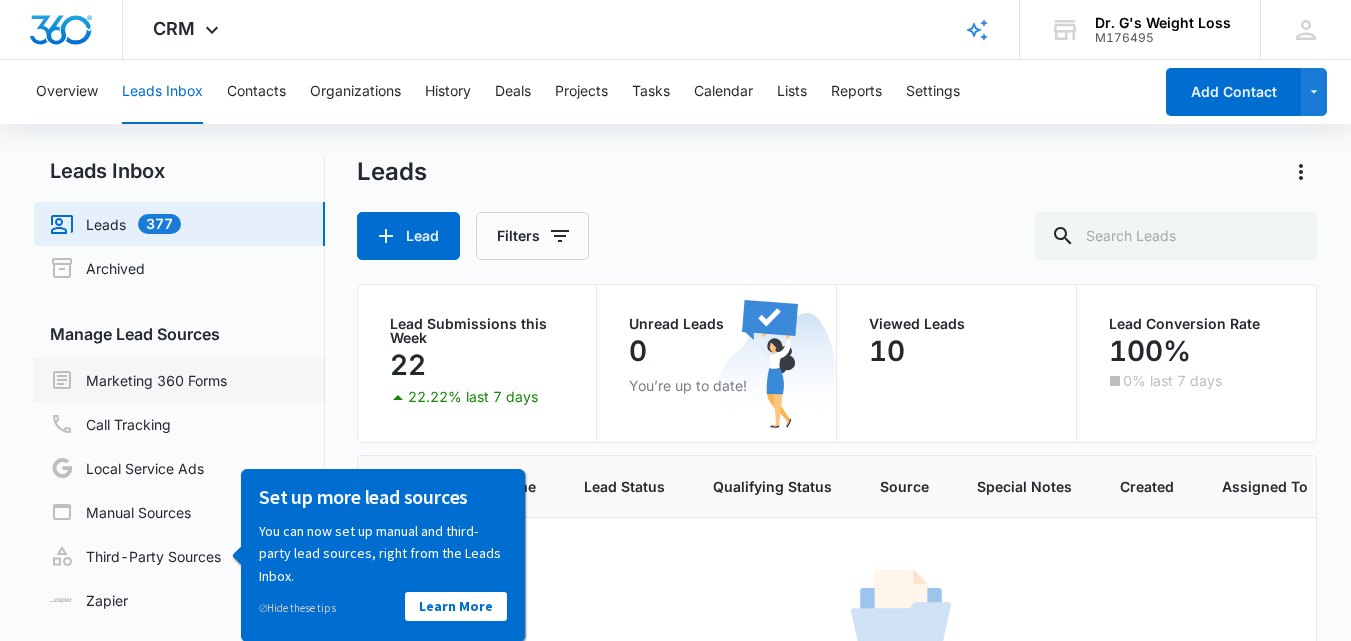 click on "Marketing 360 Forms" at bounding box center [138, 380] 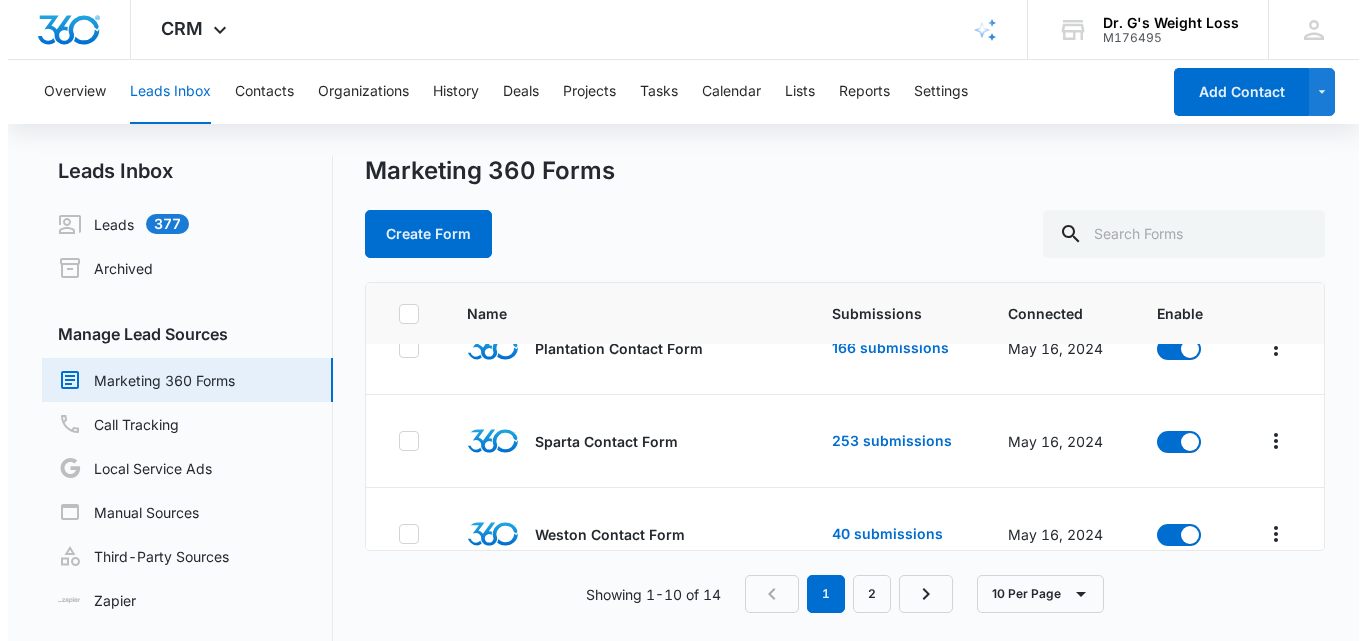 scroll, scrollTop: 699, scrollLeft: 0, axis: vertical 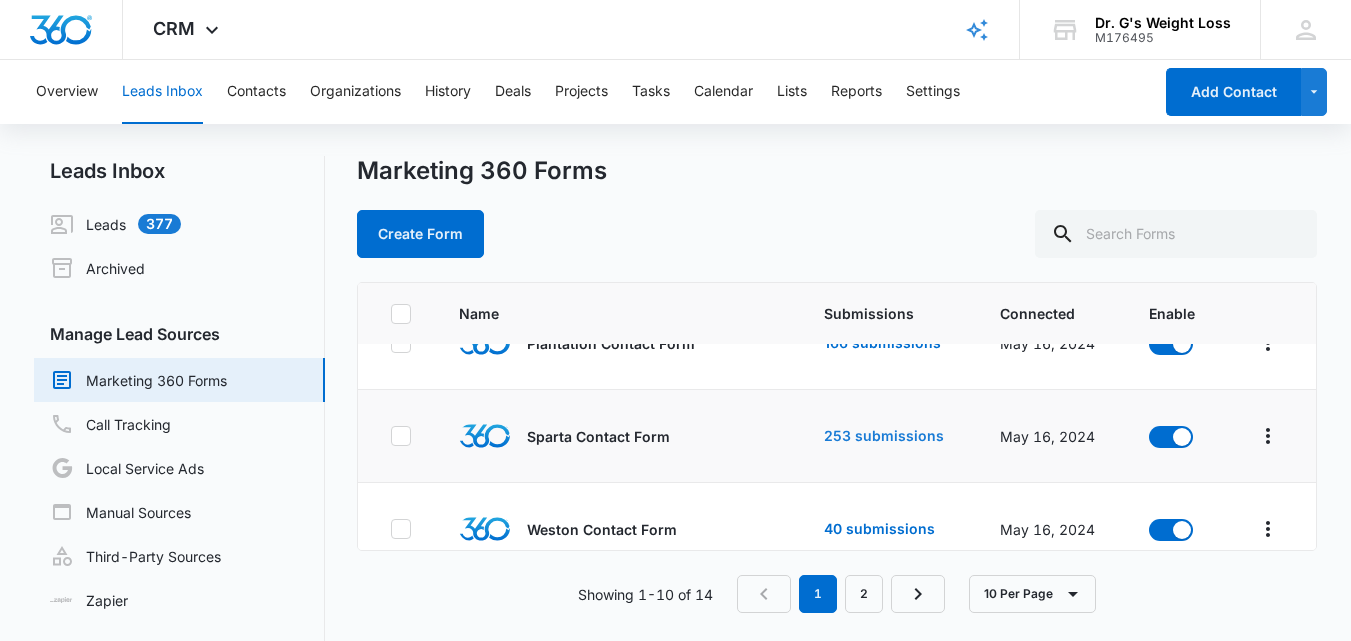 click on "253 submissions" at bounding box center (884, 436) 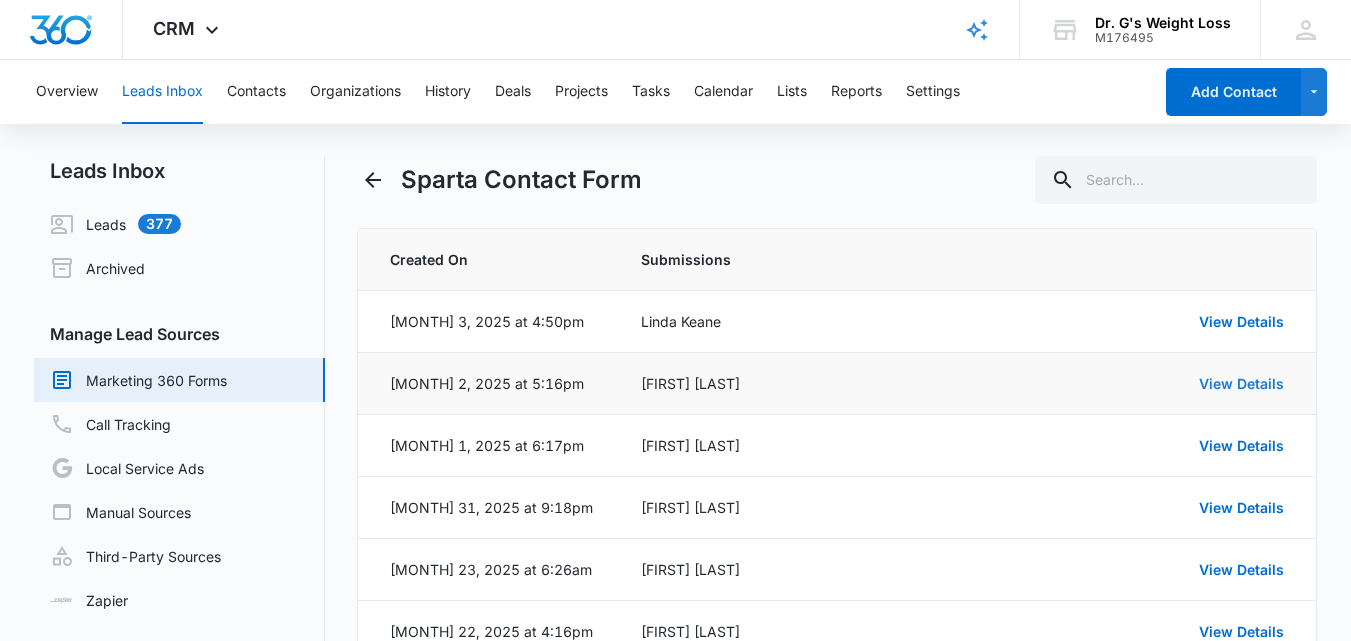 click on "View Details" at bounding box center (1241, 383) 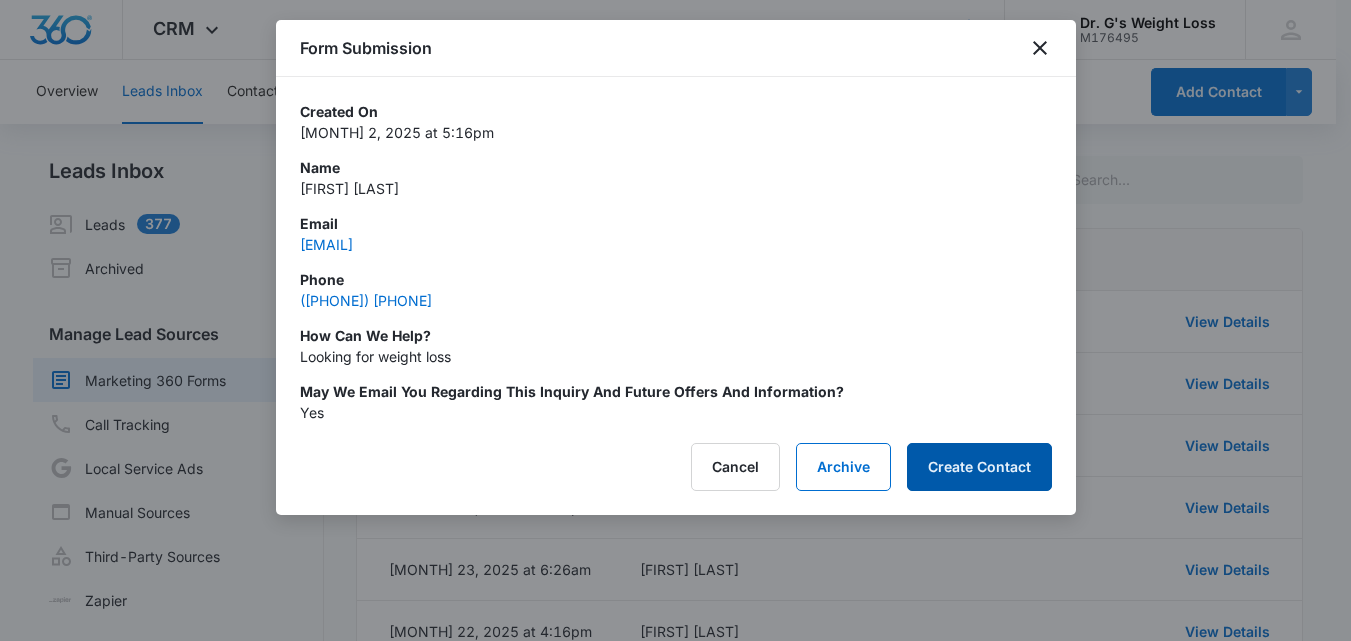 click on "Create Contact" at bounding box center (979, 467) 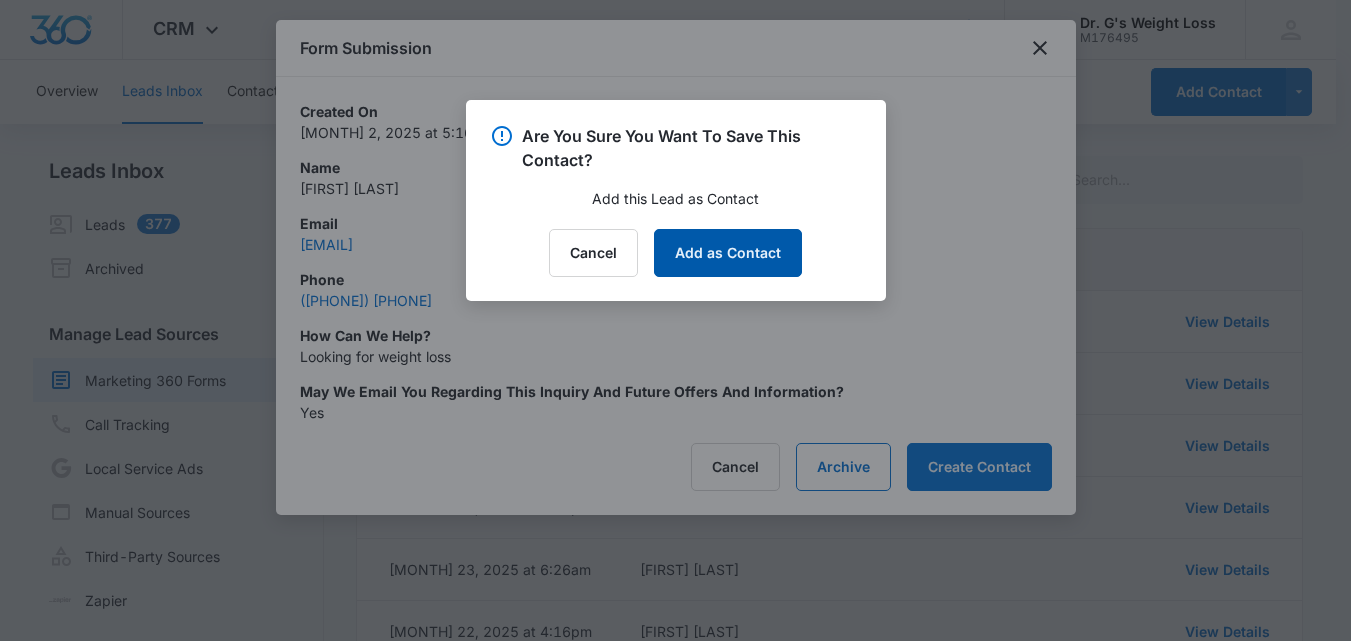click on "Add as Contact" at bounding box center [728, 253] 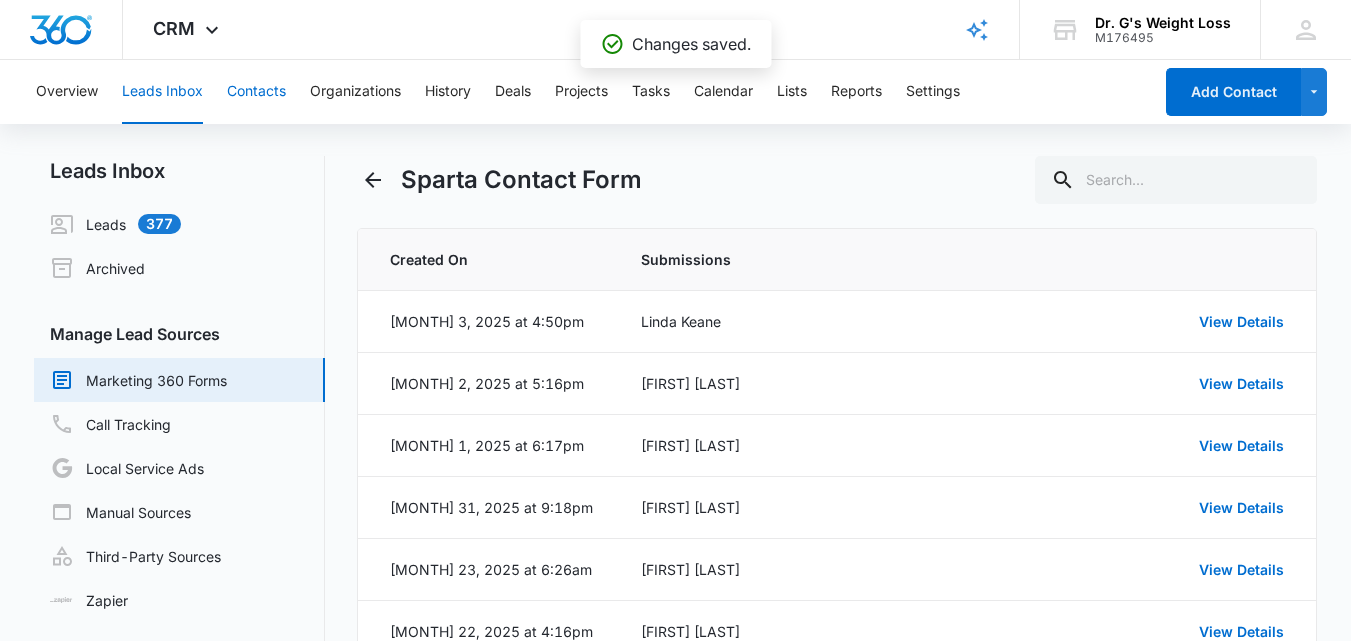 click on "Contacts" at bounding box center (256, 92) 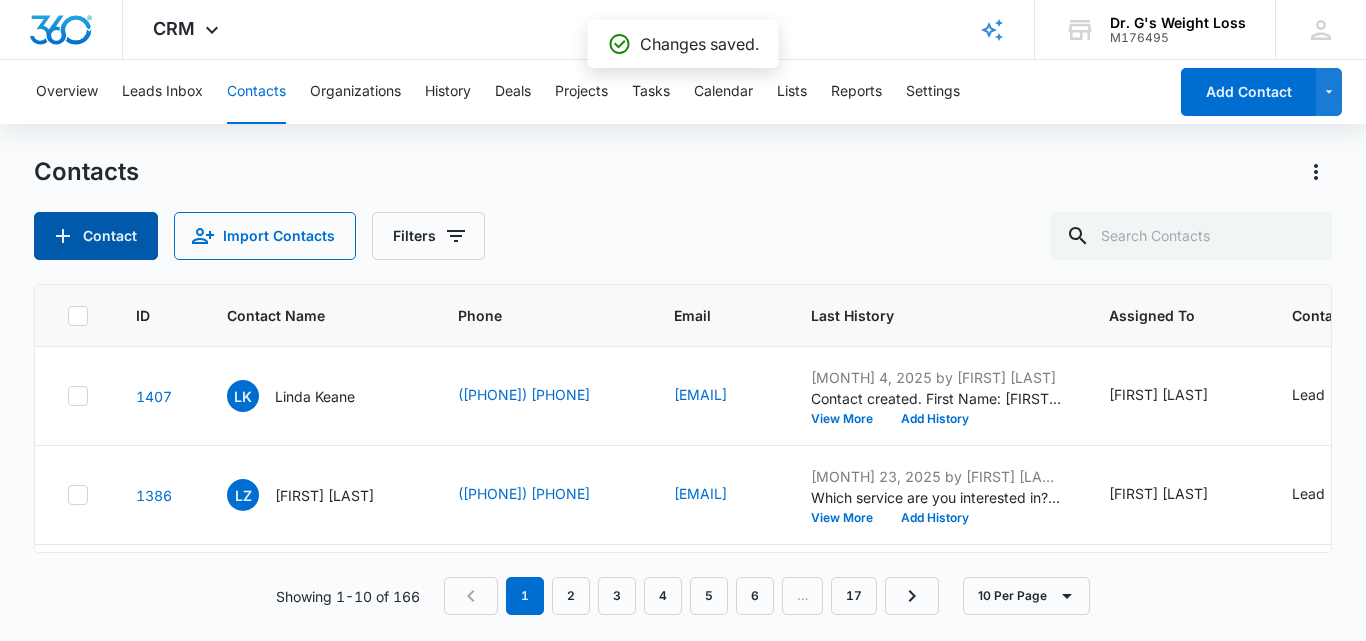 click 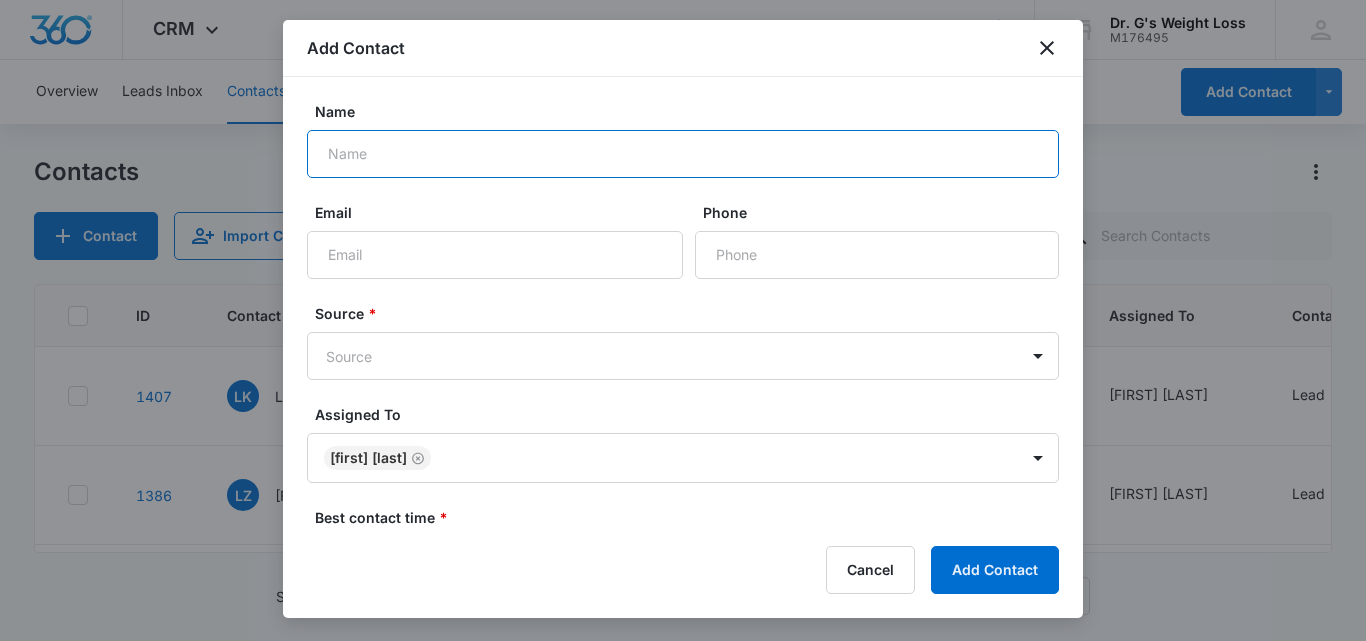 click on "Name" at bounding box center [683, 154] 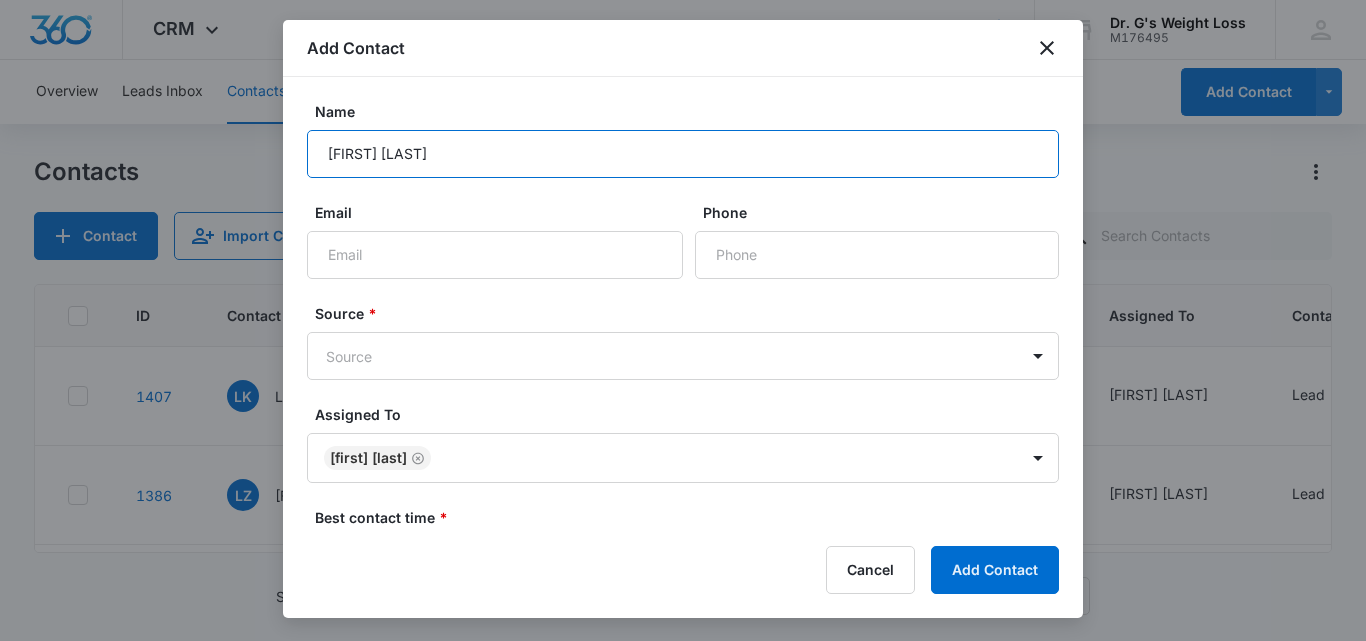 type on "[FIRST] [LAST]" 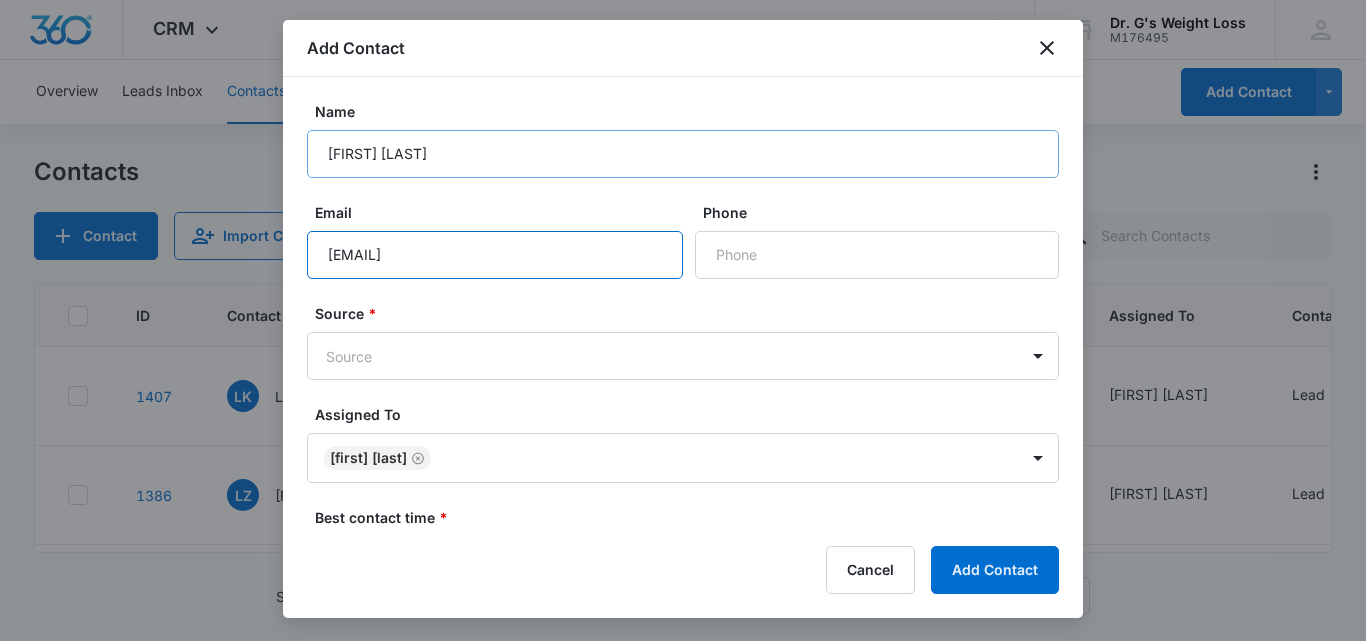 type on "[EMAIL]" 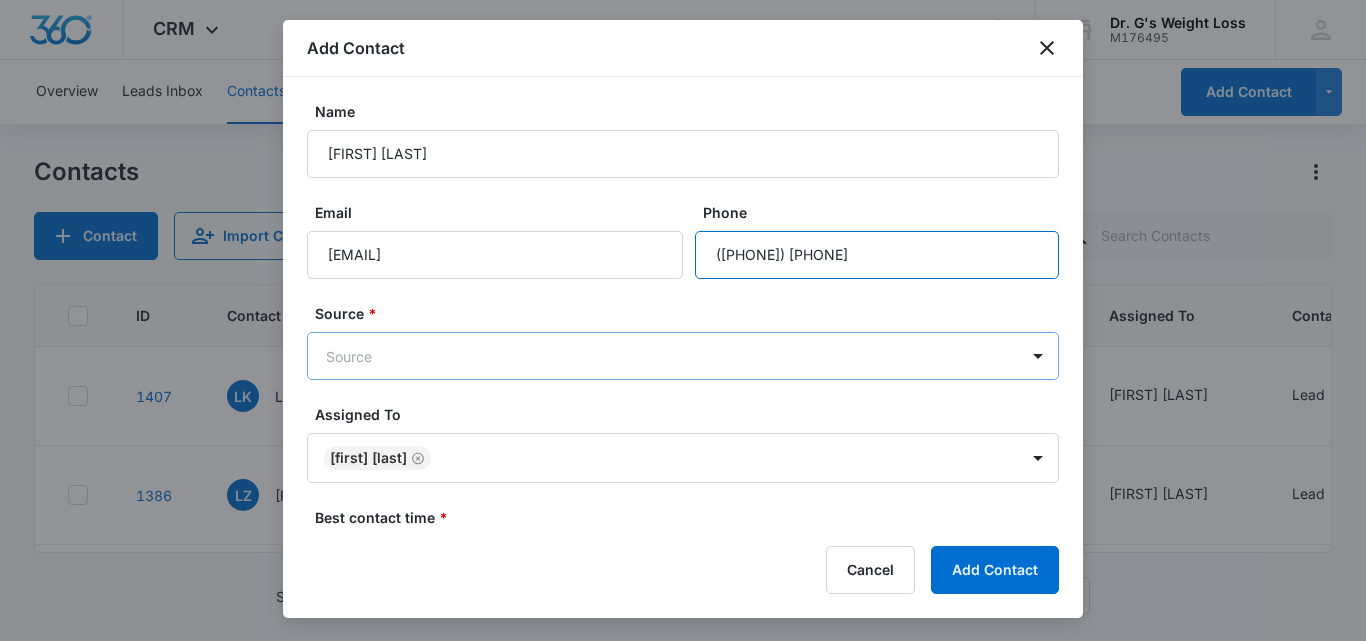 type on "([PHONE]) [PHONE]" 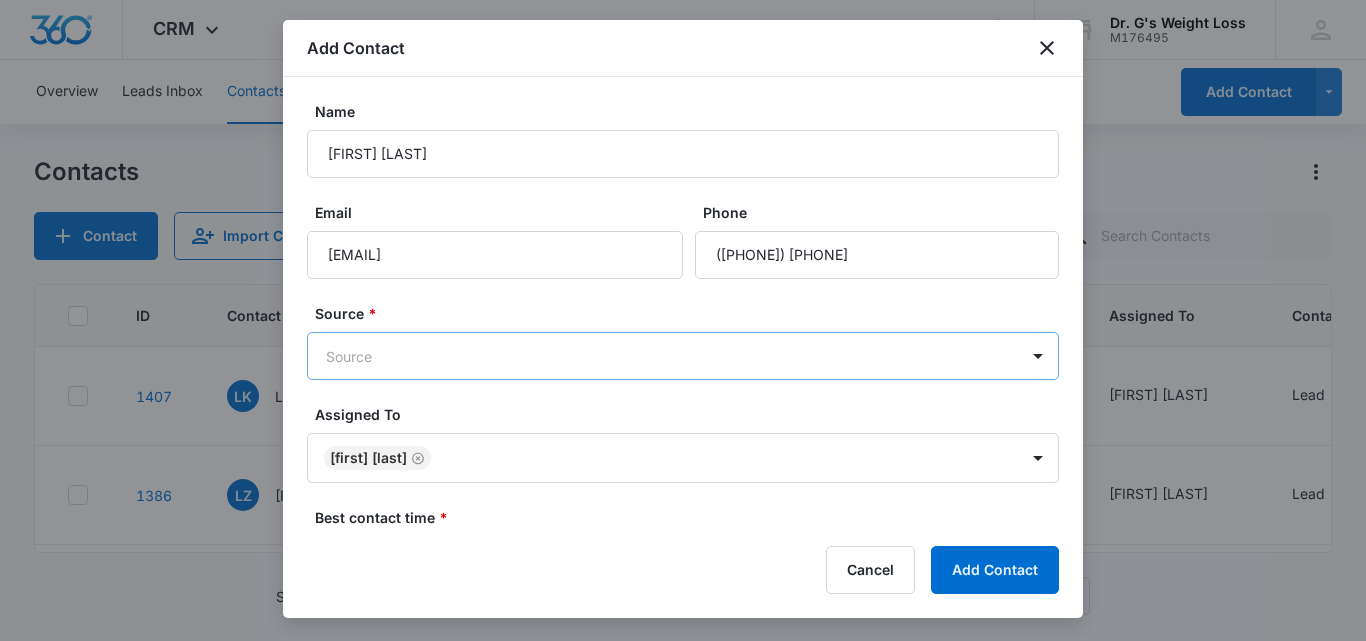 click on "CRM Apps Forms CRM Email Files Brand Dr. G's Weight Loss M176495 Your Accounts View All LL [FIRST] [LAST] [EMAIL] My Profile Notifications Support Logout Terms & Conditions   •   Privacy Policy Overview Leads Inbox Contacts Organizations History Deals Projects Tasks Calendar Lists Reports Settings Add Contact Contacts Contact Import Contacts Filters ID Contact Name Phone Email Last History Assigned To Contact Type Contact Status Which service are you interested in? Day of Birth Best contact time  1407 LK [FIRST] [LAST] ([PHONE]) [EMAIL] [MONTH] 4, 2025 by [FIRST] [LAST] Which service are you interested in? selections changed; Rx was added. View More Add History [FIRST] [LAST] Lead Warm Lead ( possibility) Rx [MONTH] 4, 2025 Afternoon  1386 LZ [FIRST] [LAST] ([PHONE]) [EMAIL] [MONTH] 23, 2025 by [FIRST] [LAST] Which service are you interested in? selections changed; Combo  was added. View More Add History [FIRST] [LAST] Lead Warm Lead ( possibility) Combo  [MONTH] 23, 2025 Morning  1385 IR GH" at bounding box center (683, 320) 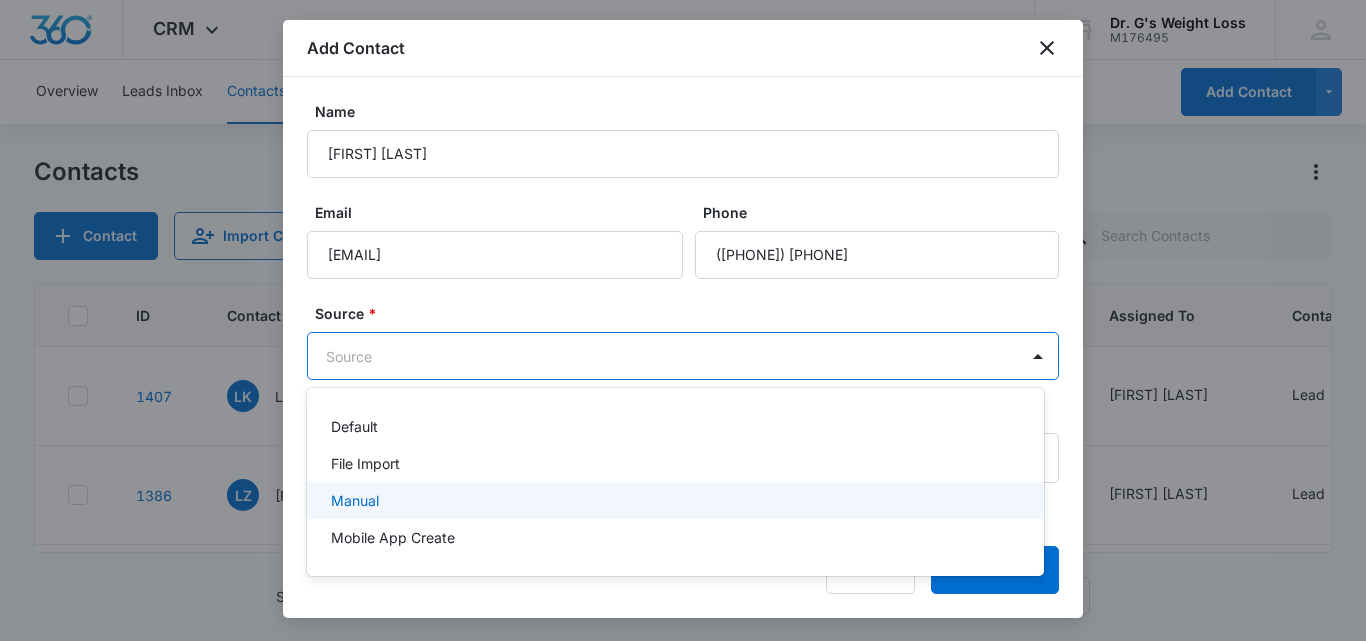 drag, startPoint x: 415, startPoint y: 512, endPoint x: 458, endPoint y: 491, distance: 47.853943 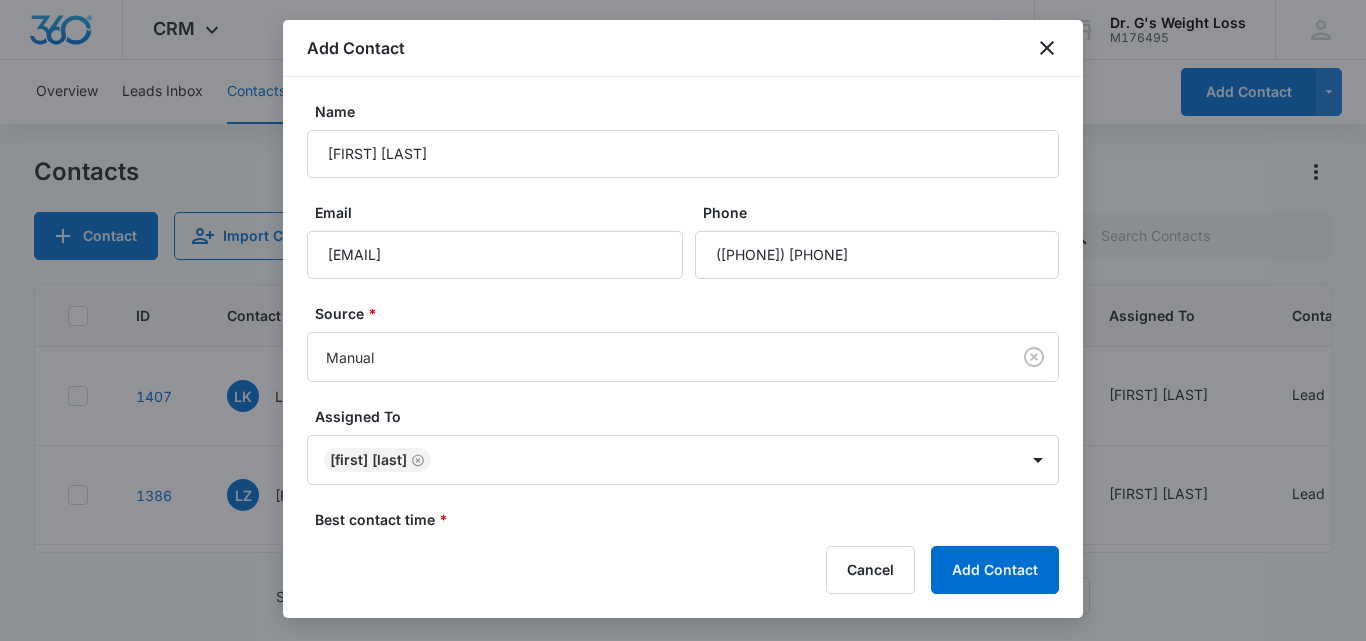 scroll, scrollTop: 208, scrollLeft: 0, axis: vertical 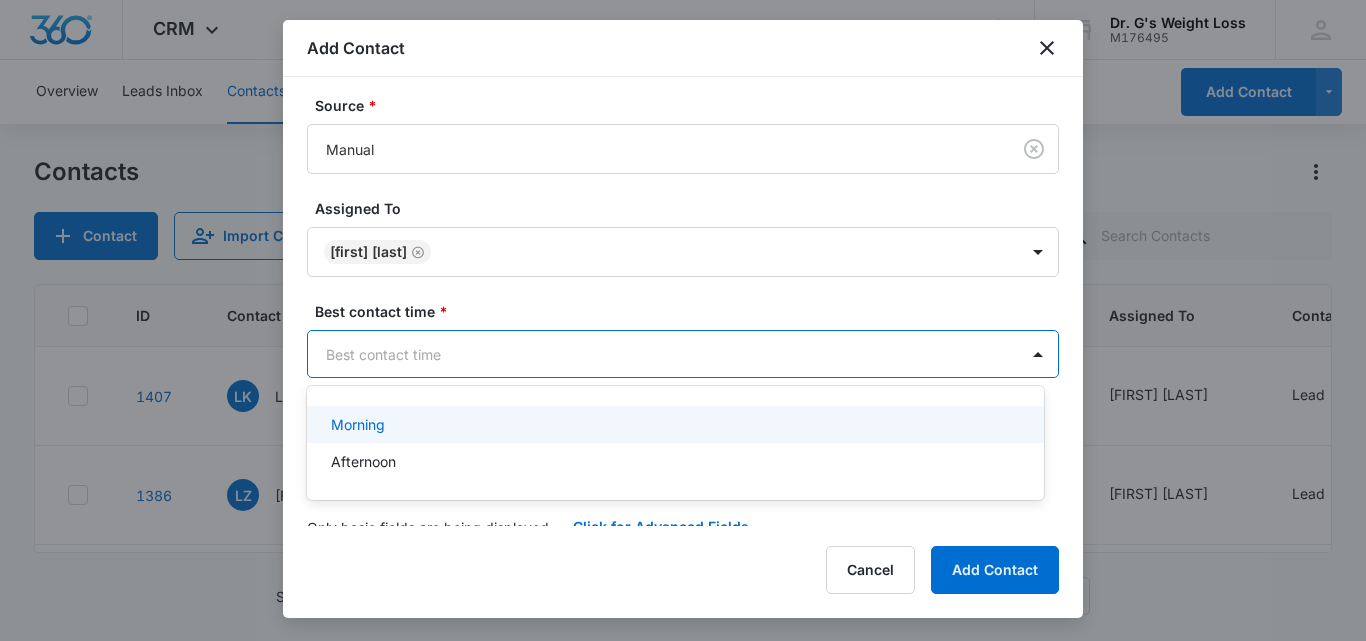 click on "CRM Apps Forms CRM Email Files Brand Dr. G's Weight Loss M176495 Your Accounts View All LL [FIRST] [LAST] [EMAIL] My Profile Notifications Support Logout Terms & Conditions   •   Privacy Policy Overview Leads Inbox Contacts Organizations History Deals Projects Tasks Calendar Lists Reports Settings Add Contact Contacts Contact Import Contacts Filters ID Contact Name Phone Email Last History Assigned To Contact Type Contact Status Which service are you interested in? Day of Birth Best contact time  1407 LK [FIRST] [LAST] ([PHONE]) [EMAIL] [MONTH] 4, 2025 by [FIRST] [LAST] Which service are you interested in? selections changed; Rx was added. View More Add History [FIRST] [LAST] Lead Warm Lead ( possibility) Rx [MONTH] 4, 2025 Afternoon  1386 LZ [FIRST] [LAST] ([PHONE]) [EMAIL] [MONTH] 23, 2025 by [FIRST] [LAST] Which service are you interested in? selections changed; Combo  was added. View More Add History [FIRST] [LAST] Lead Warm Lead ( possibility) Combo  [MONTH] 23, 2025 Morning  1385 IR GH" at bounding box center [683, 320] 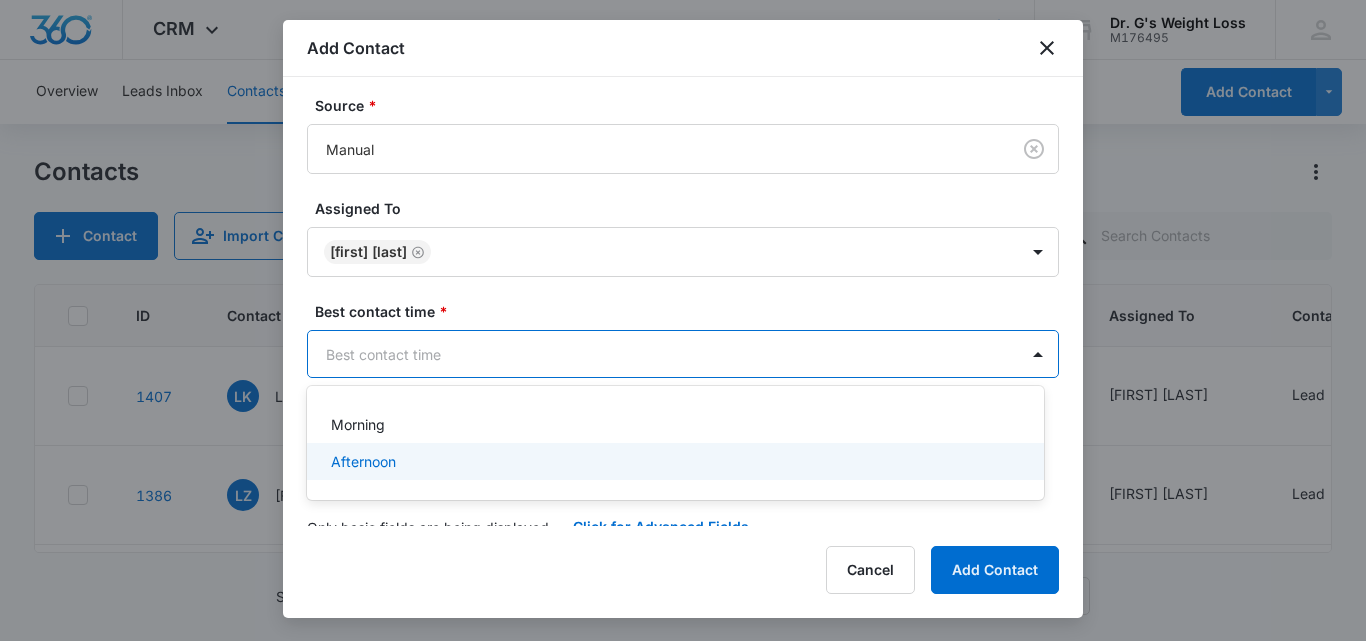 click on "Afternoon" at bounding box center [363, 461] 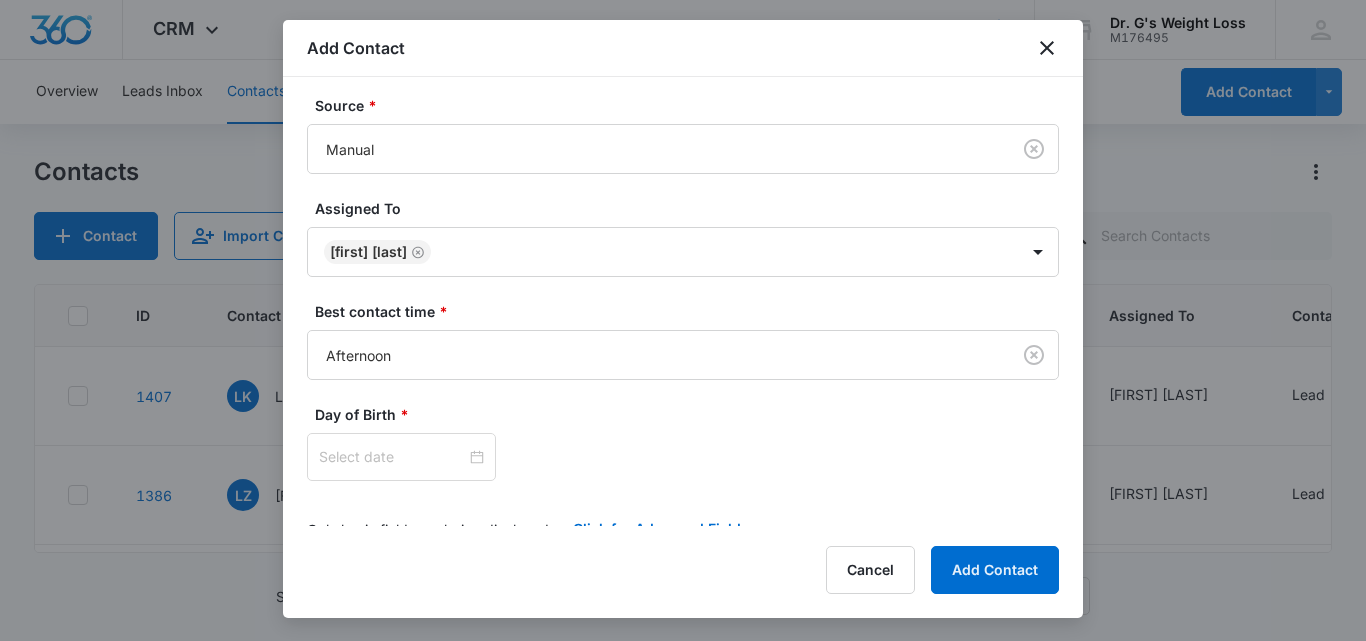 scroll, scrollTop: 235, scrollLeft: 0, axis: vertical 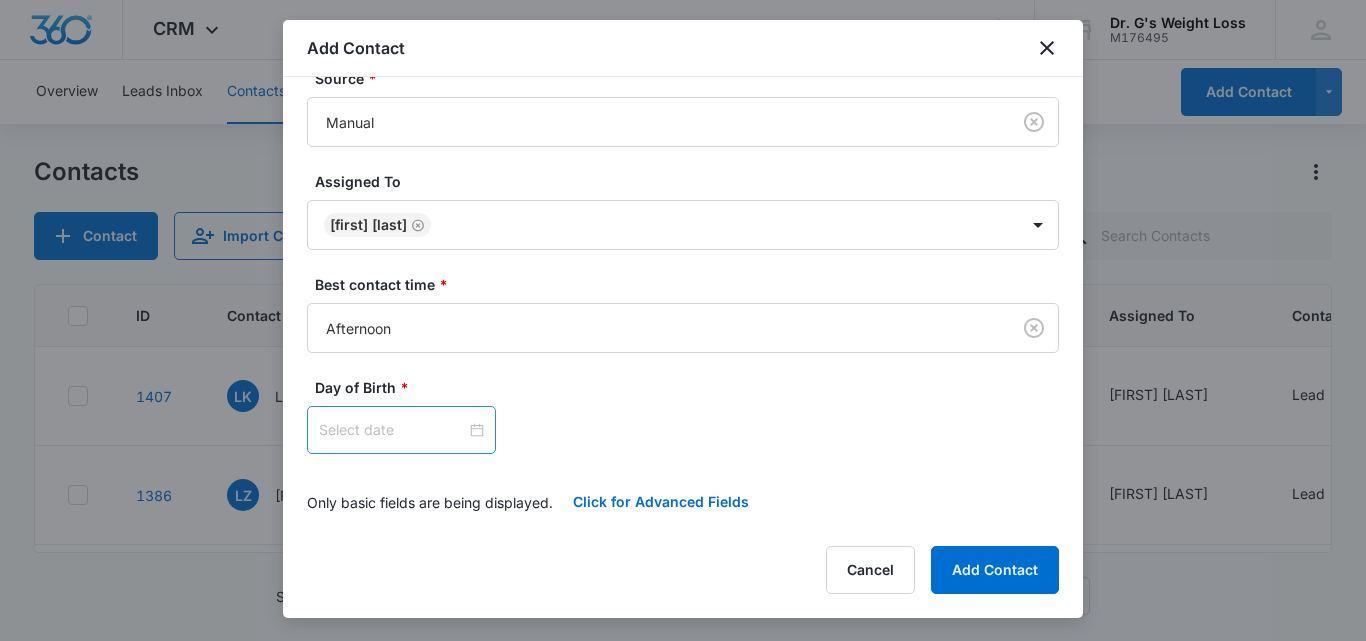click at bounding box center (392, 430) 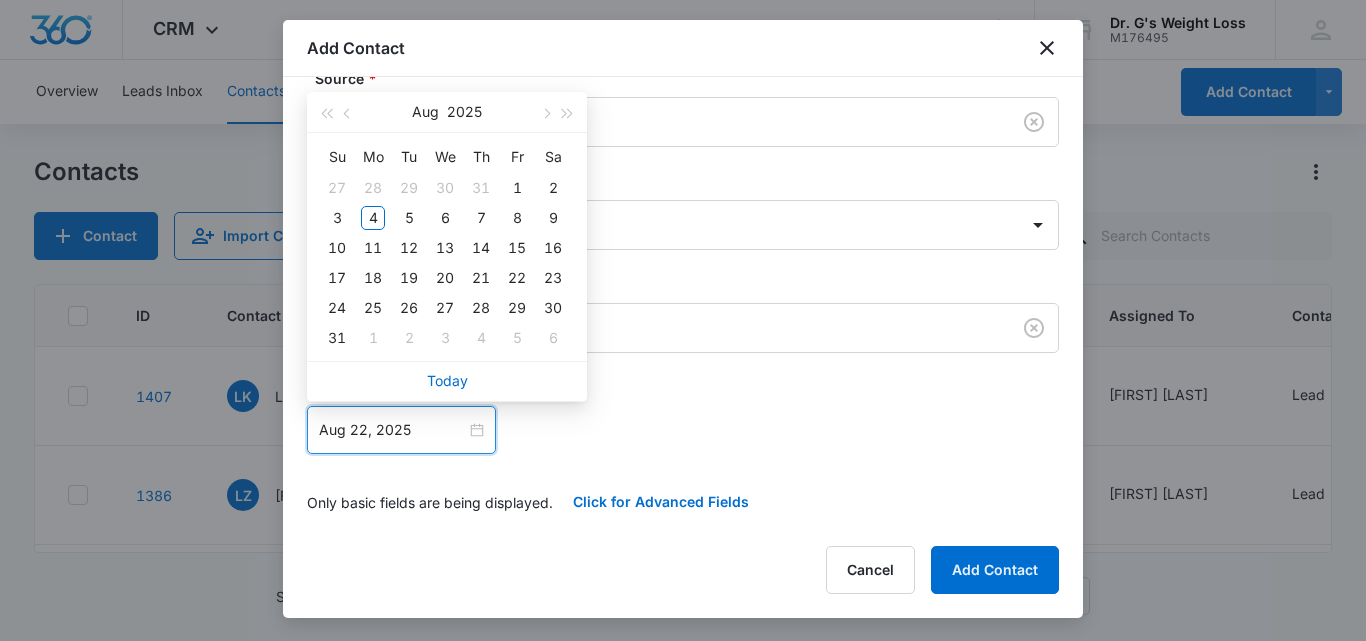 type on "Aug 9, 2025" 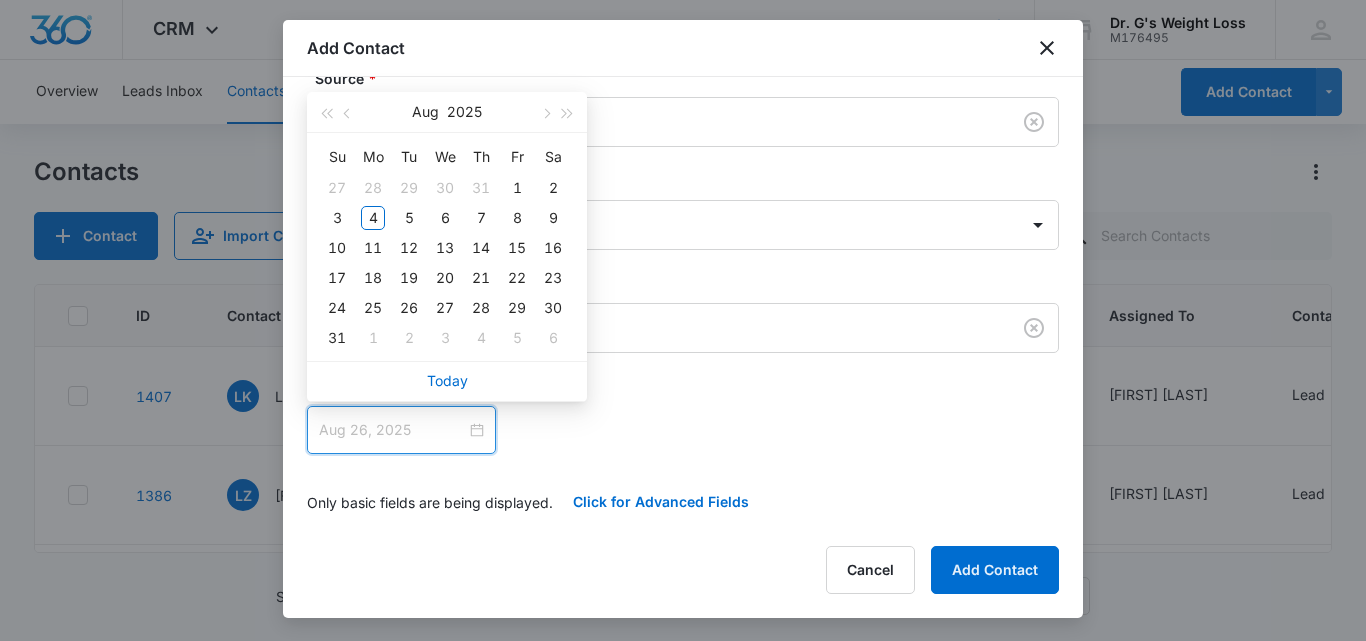 type on "[MONTH] 1, 2025" 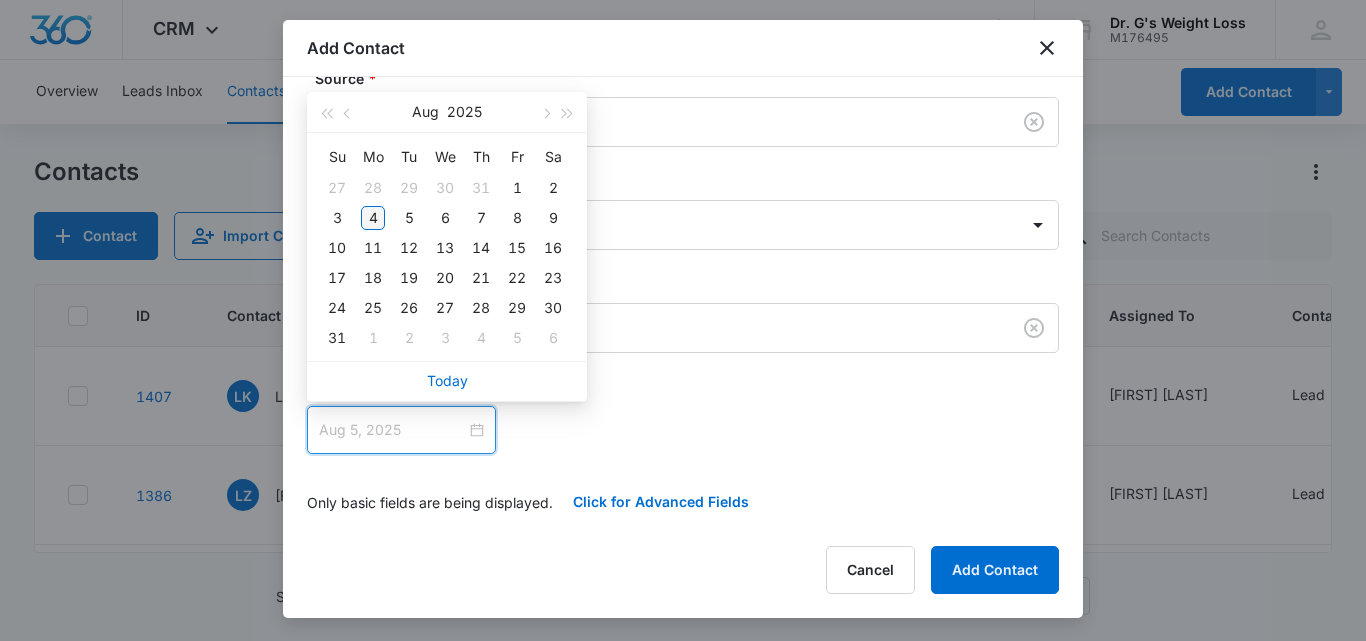 type on "Aug 4, 2025" 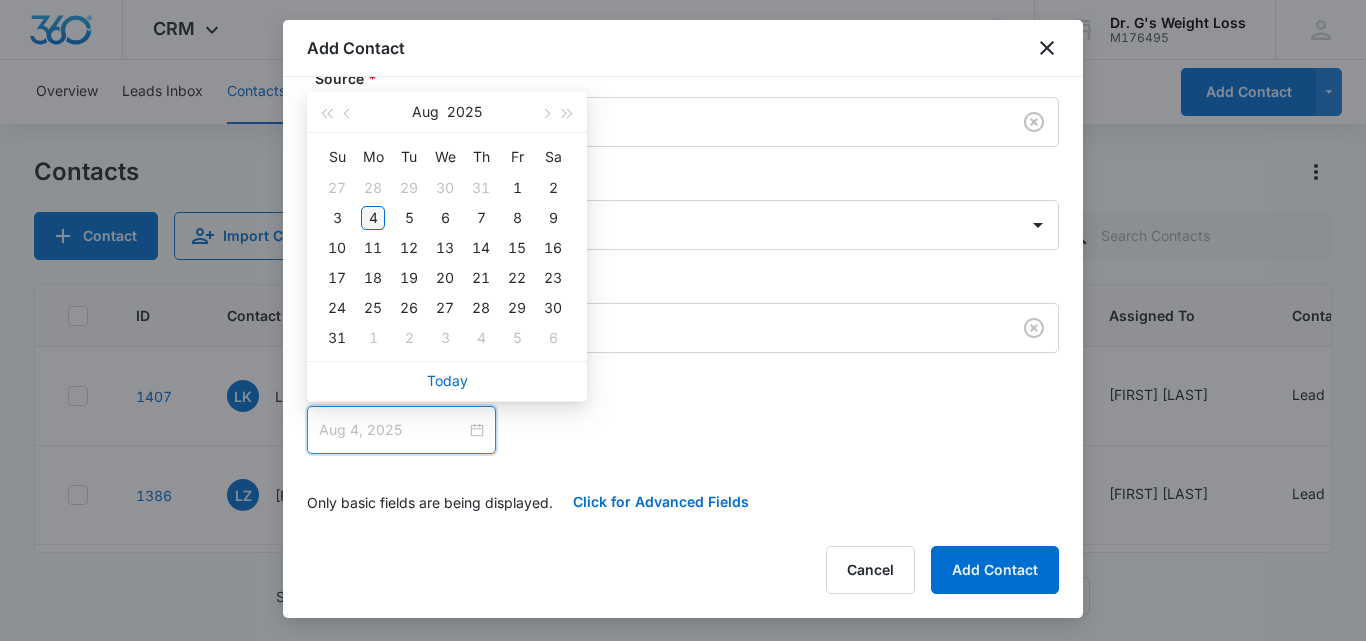 click on "4" at bounding box center [373, 218] 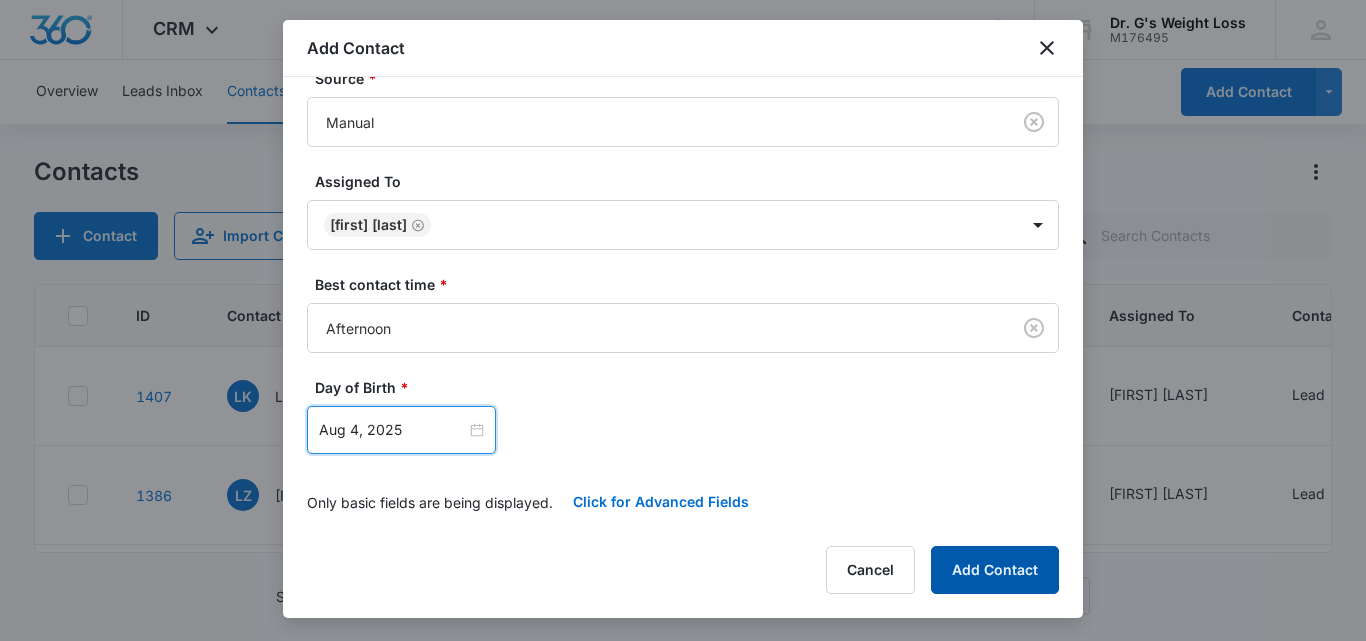 click on "Add Contact" at bounding box center (995, 570) 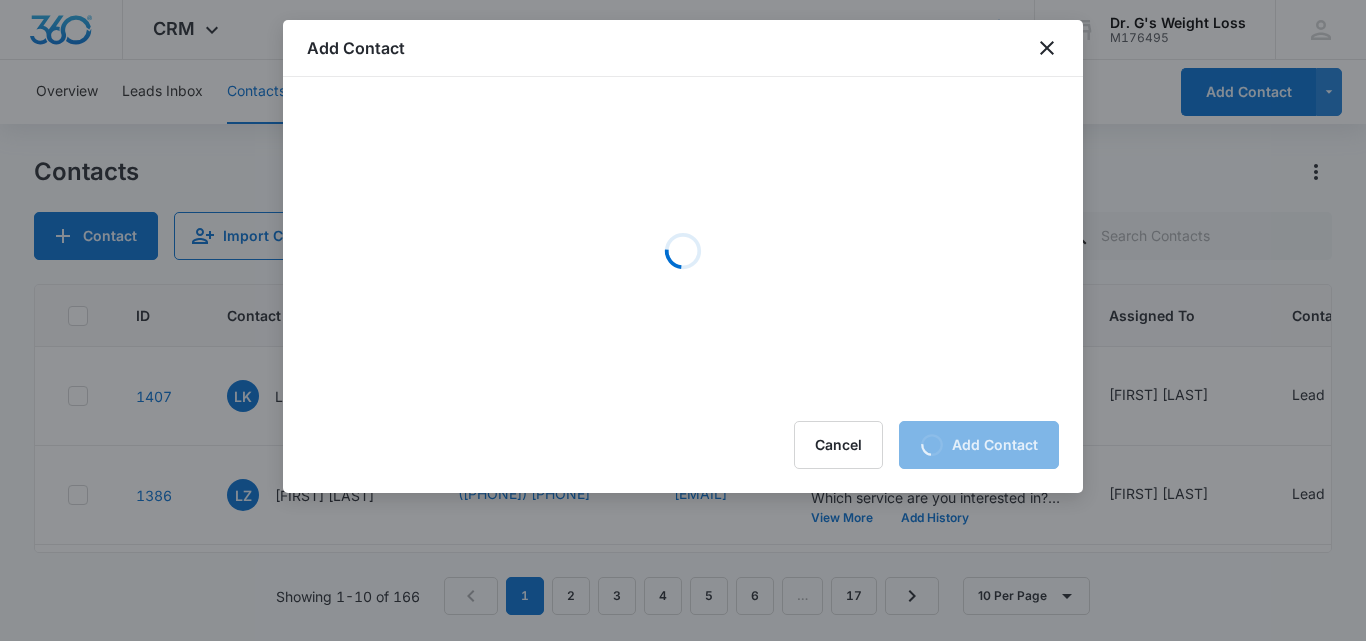 scroll, scrollTop: 0, scrollLeft: 0, axis: both 